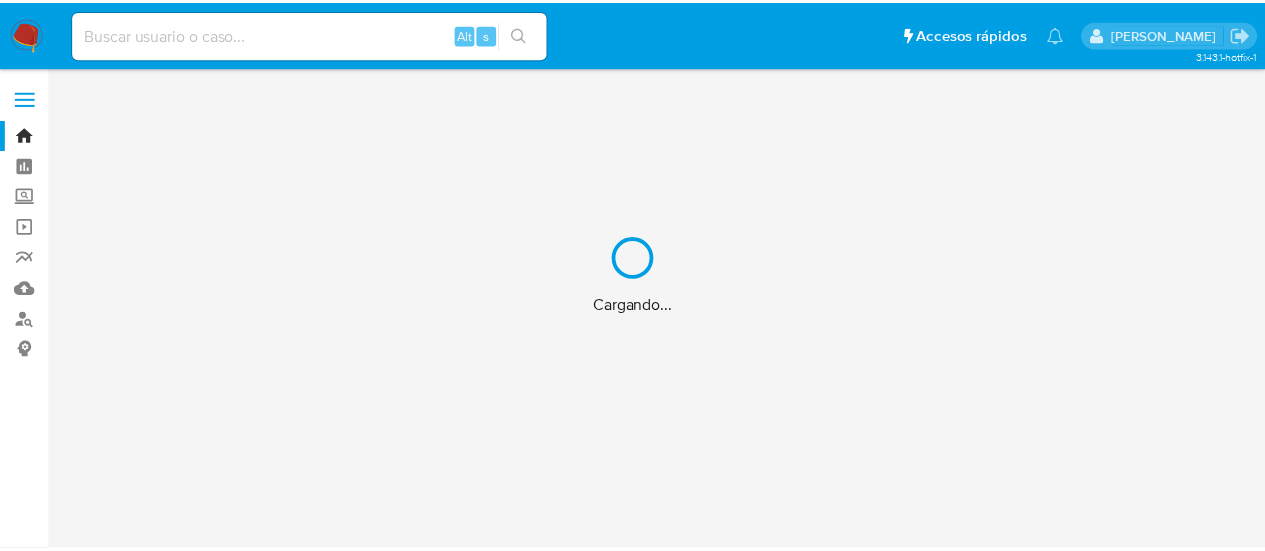 scroll, scrollTop: 0, scrollLeft: 0, axis: both 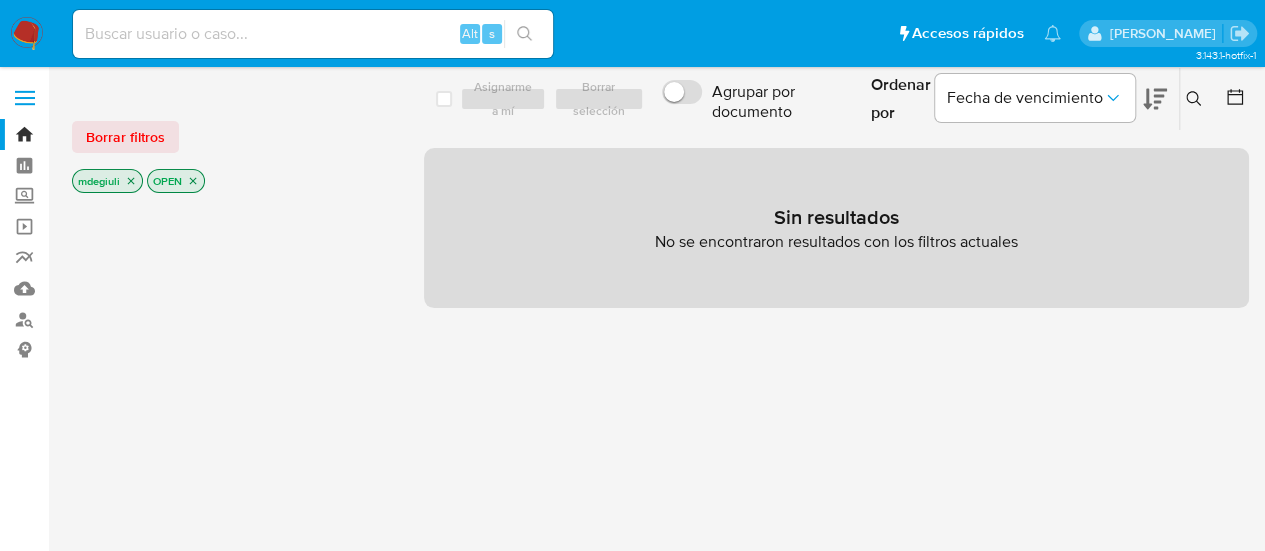 click at bounding box center [25, 98] 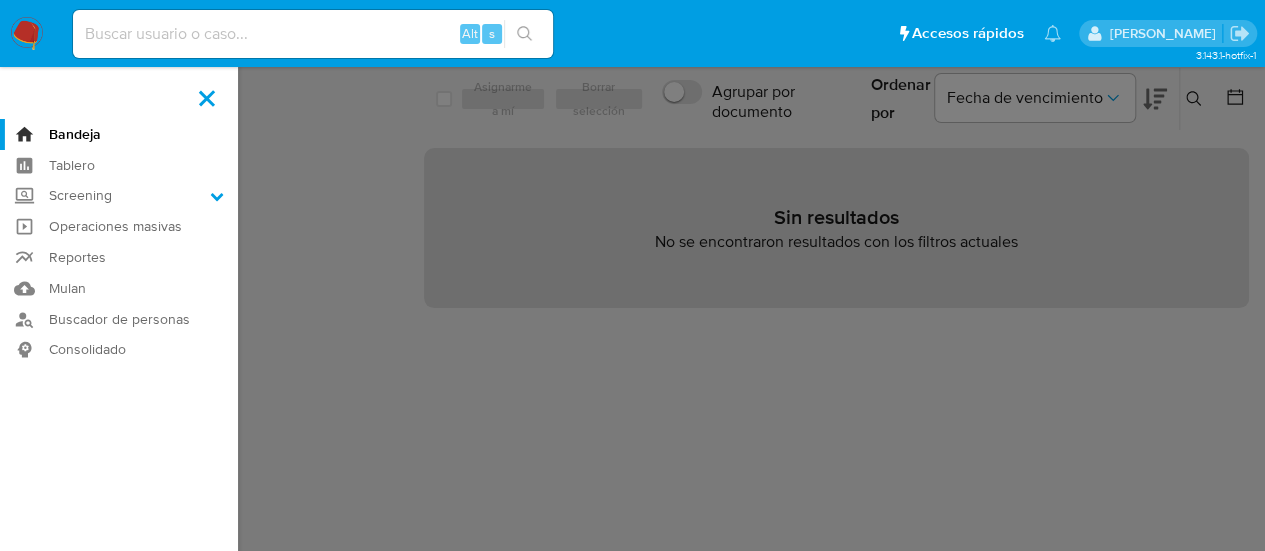 click on "Bandeja Tablero Screening Búsqueda en Listas Watchlist Herramientas Operaciones masivas Reportes Mulan Buscador de personas Consolidado" at bounding box center [119, 493] 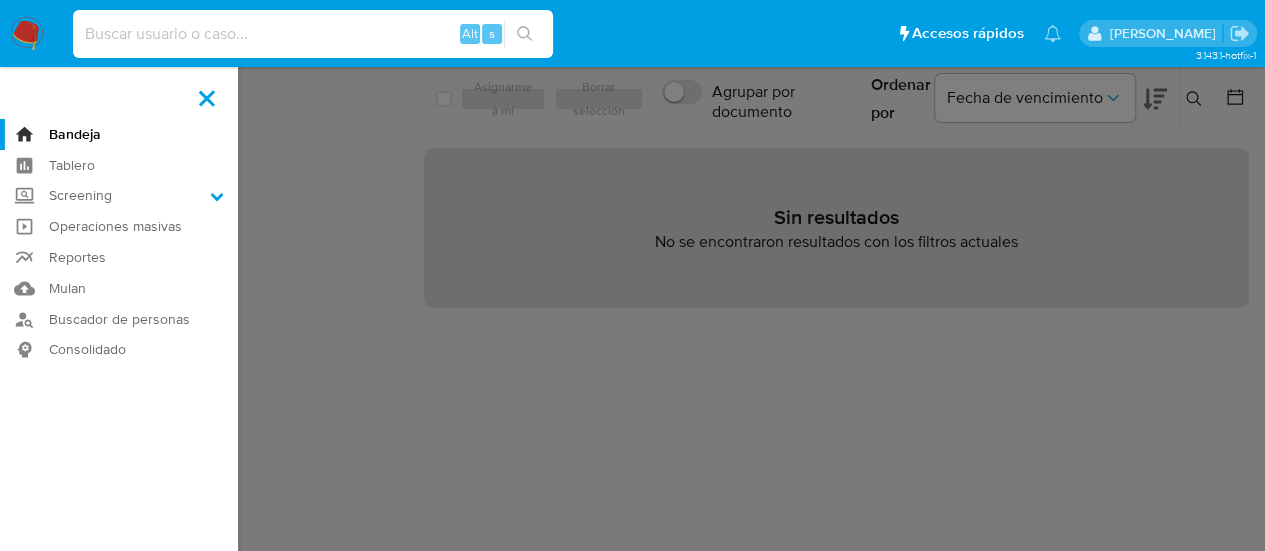 click at bounding box center (313, 34) 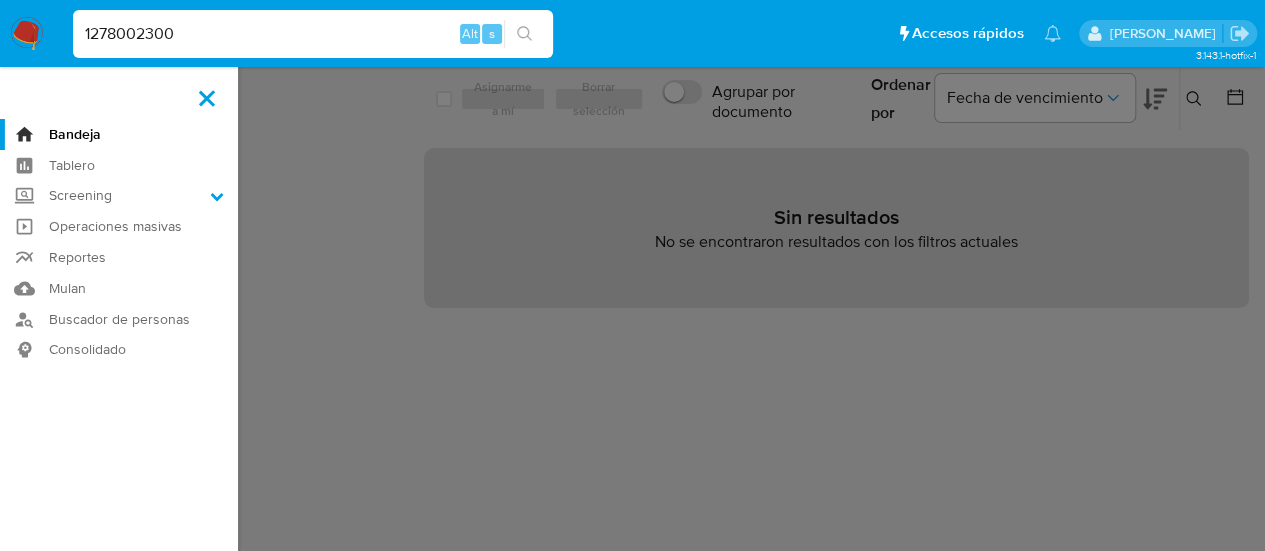 type on "1278002300" 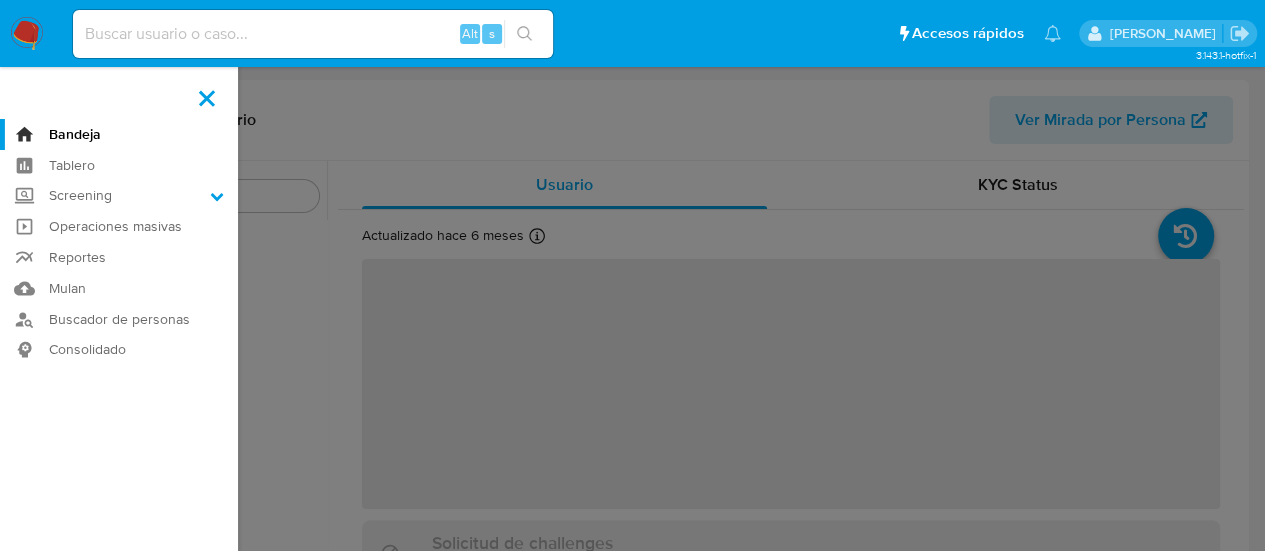 scroll, scrollTop: 893, scrollLeft: 0, axis: vertical 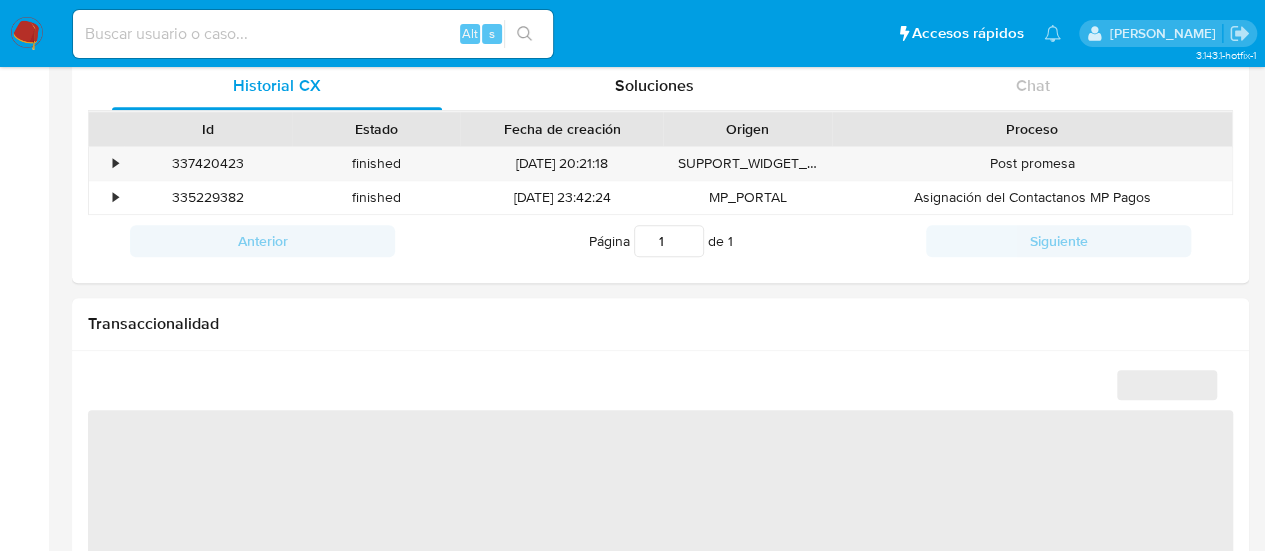 select on "10" 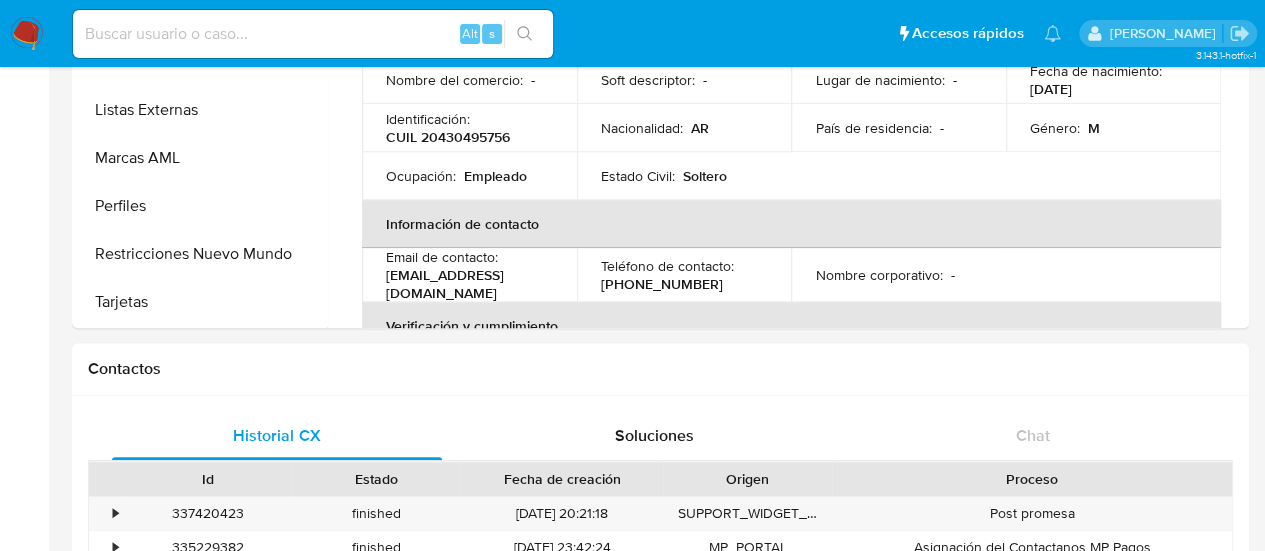 scroll, scrollTop: 0, scrollLeft: 0, axis: both 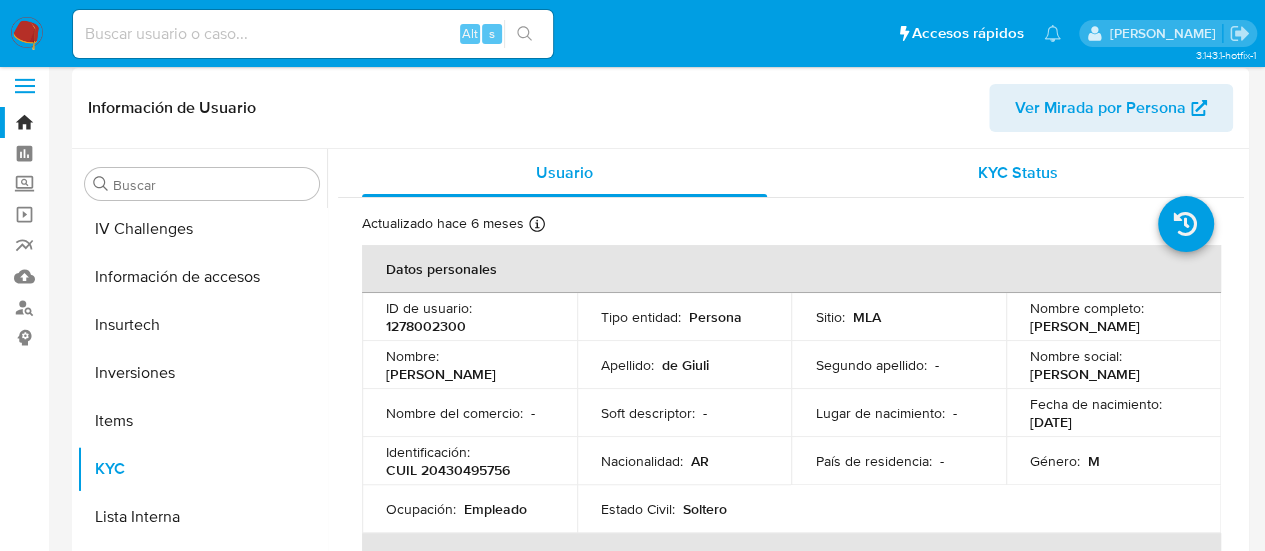 click on "KYC Status" at bounding box center [1018, 172] 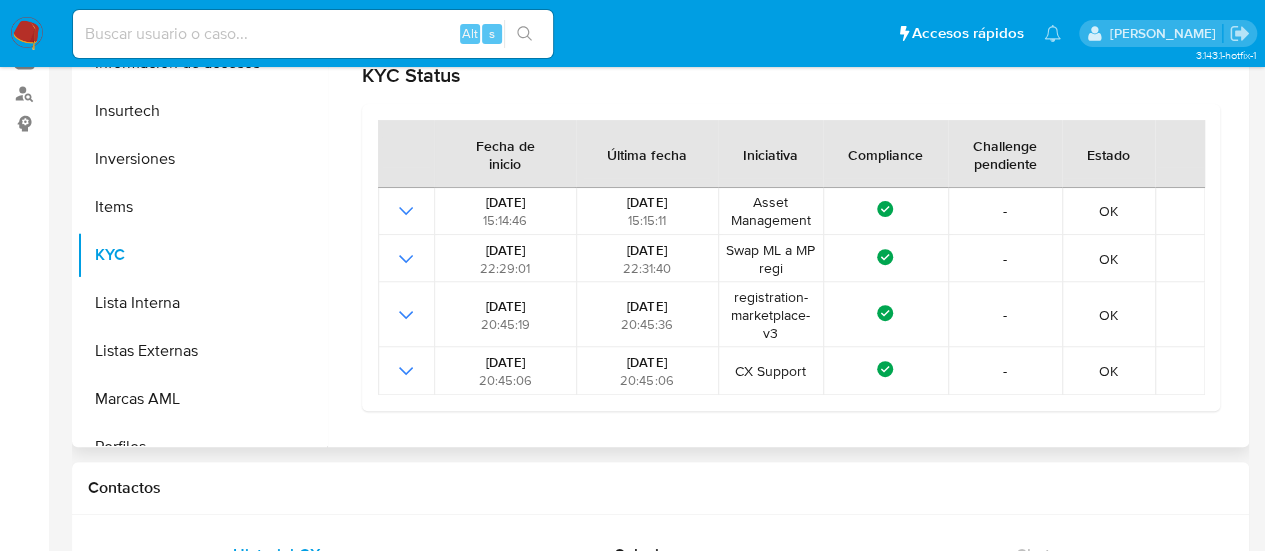 scroll, scrollTop: 227, scrollLeft: 0, axis: vertical 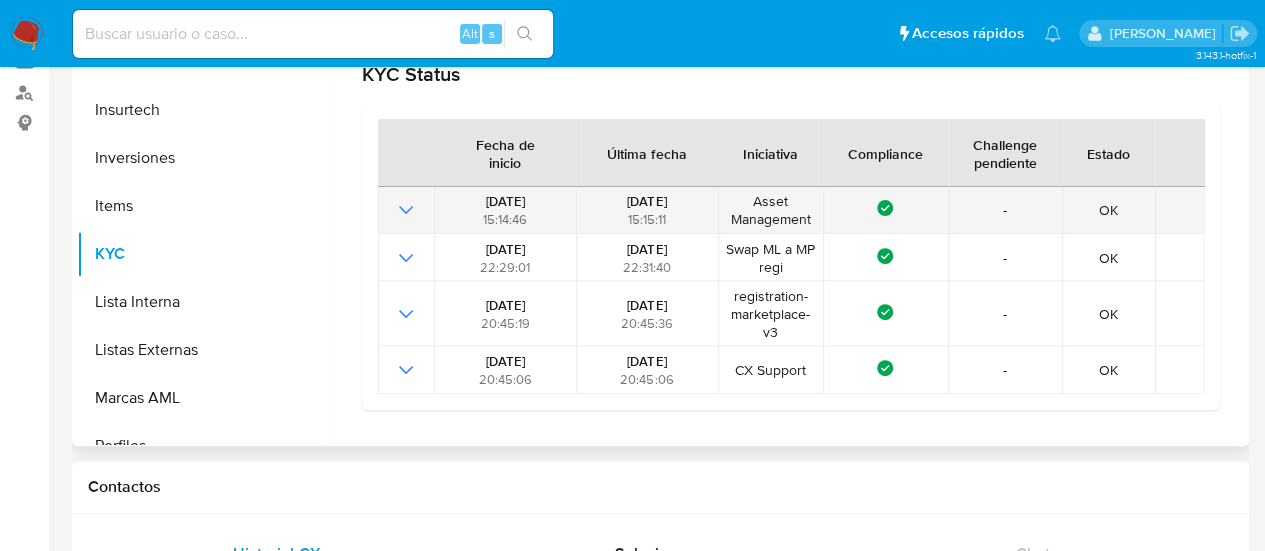 click 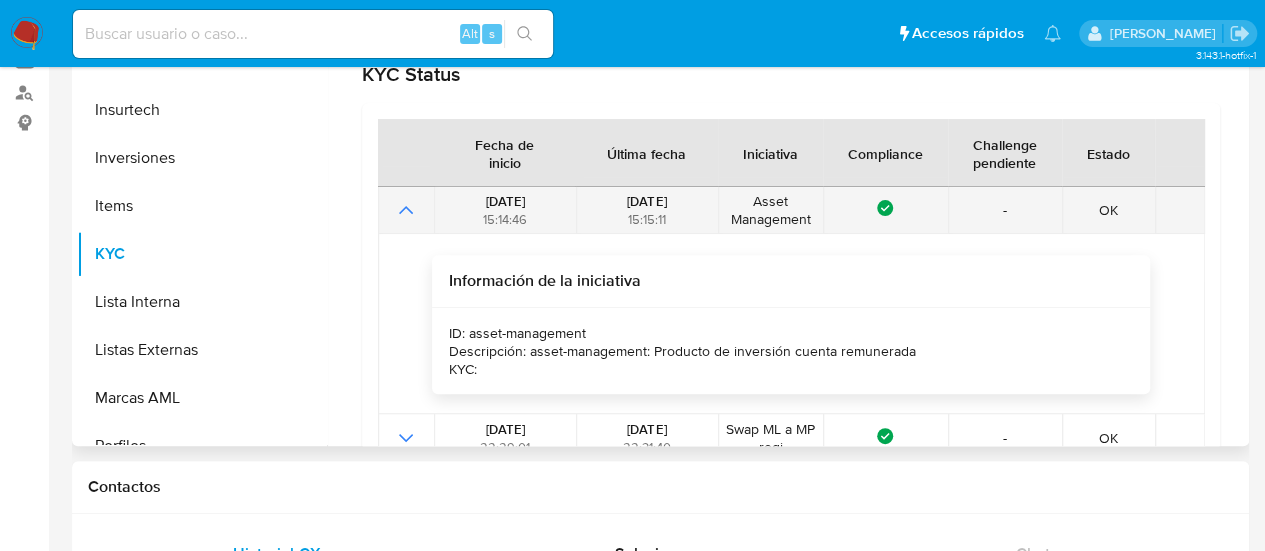 click 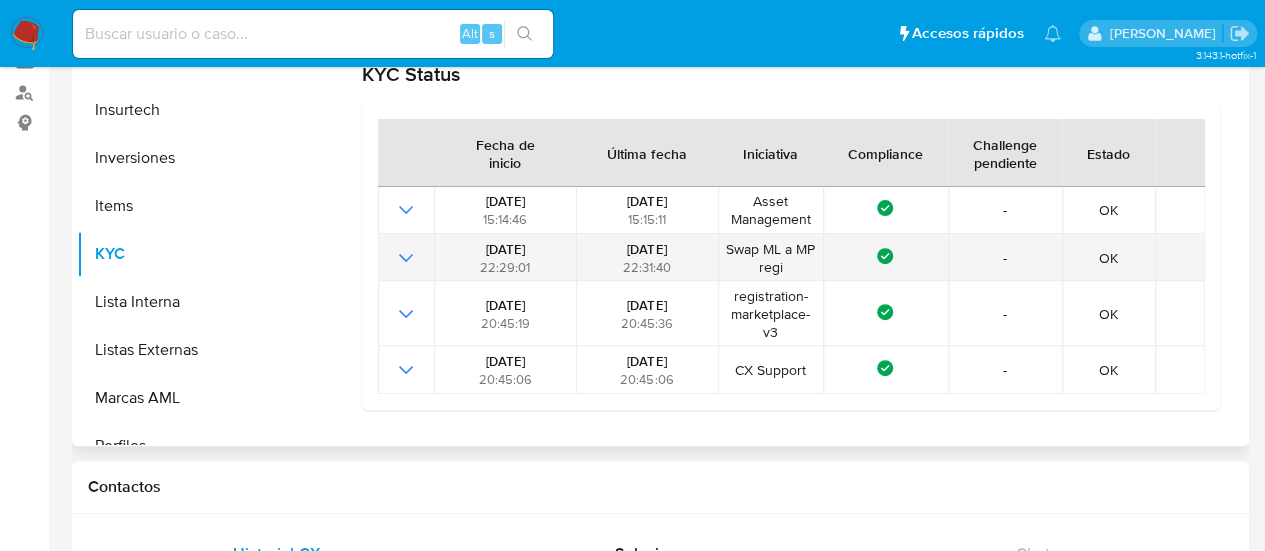 click 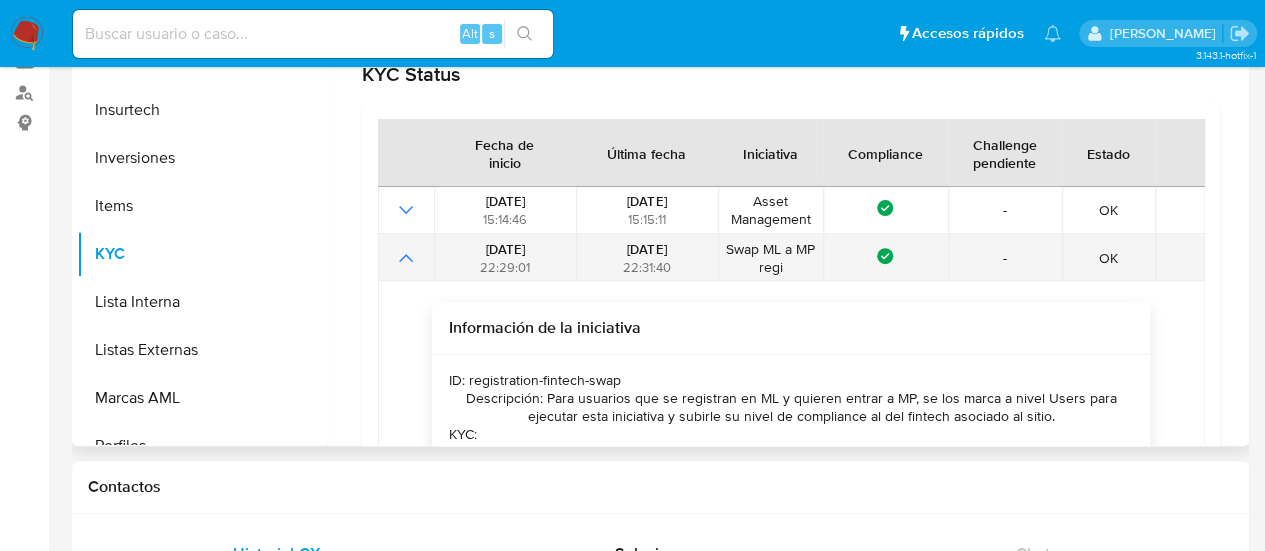 click 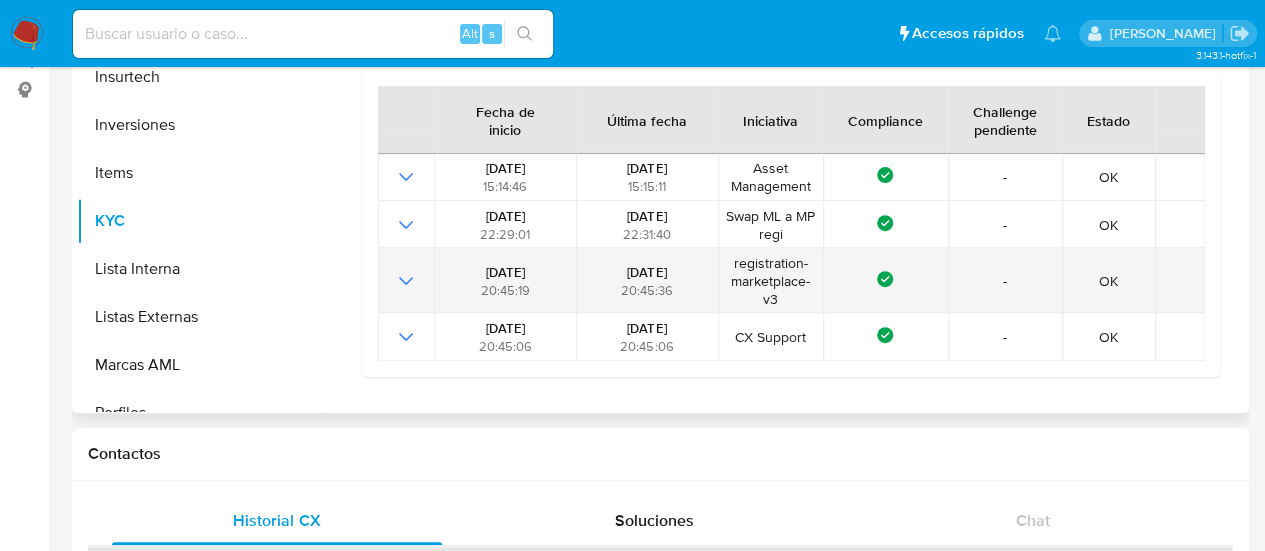 scroll, scrollTop: 0, scrollLeft: 0, axis: both 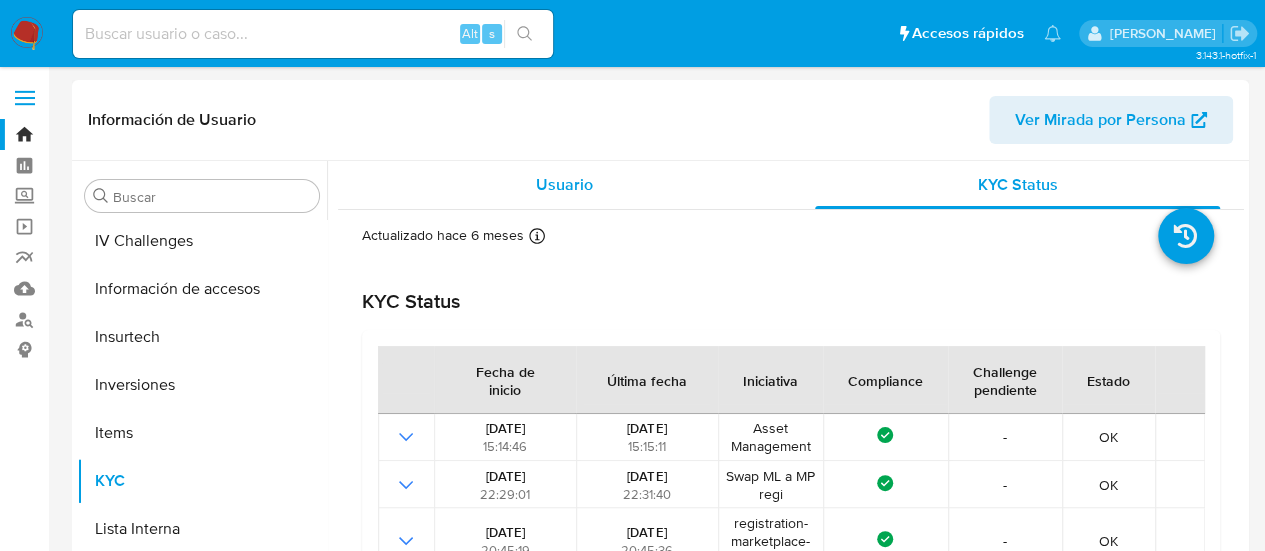 click on "Usuario" at bounding box center (564, 185) 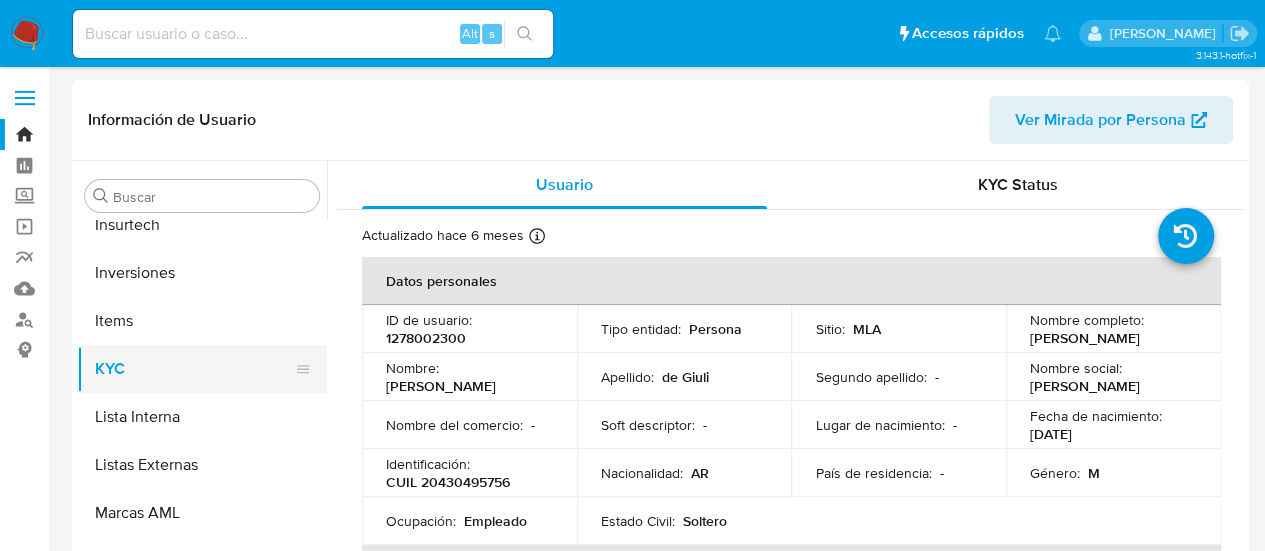 scroll, scrollTop: 893, scrollLeft: 0, axis: vertical 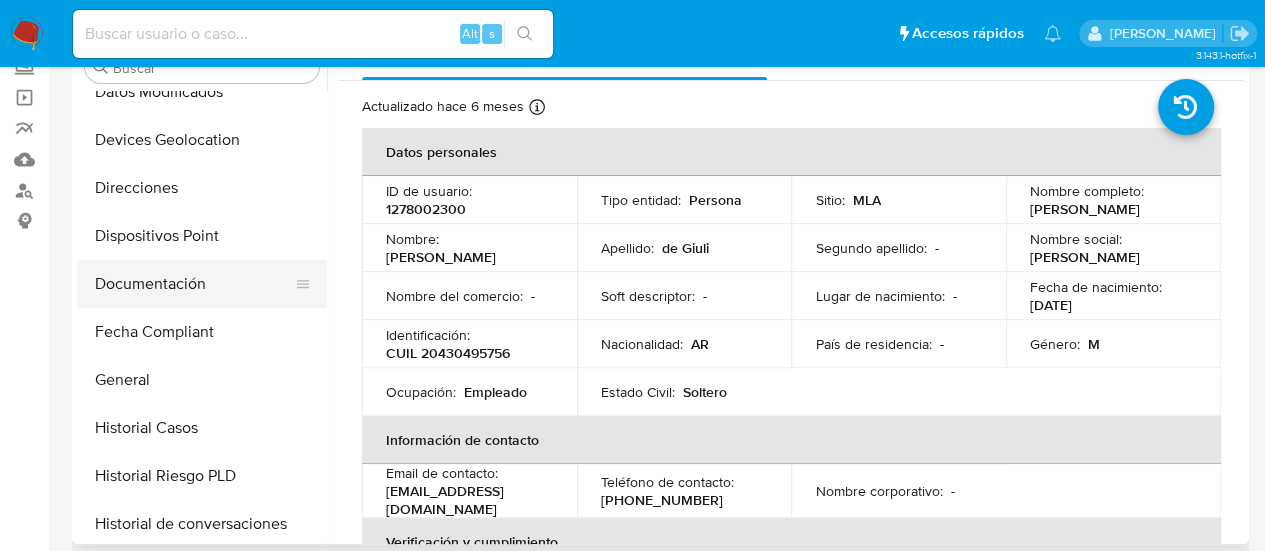 click on "Documentación" at bounding box center [194, 284] 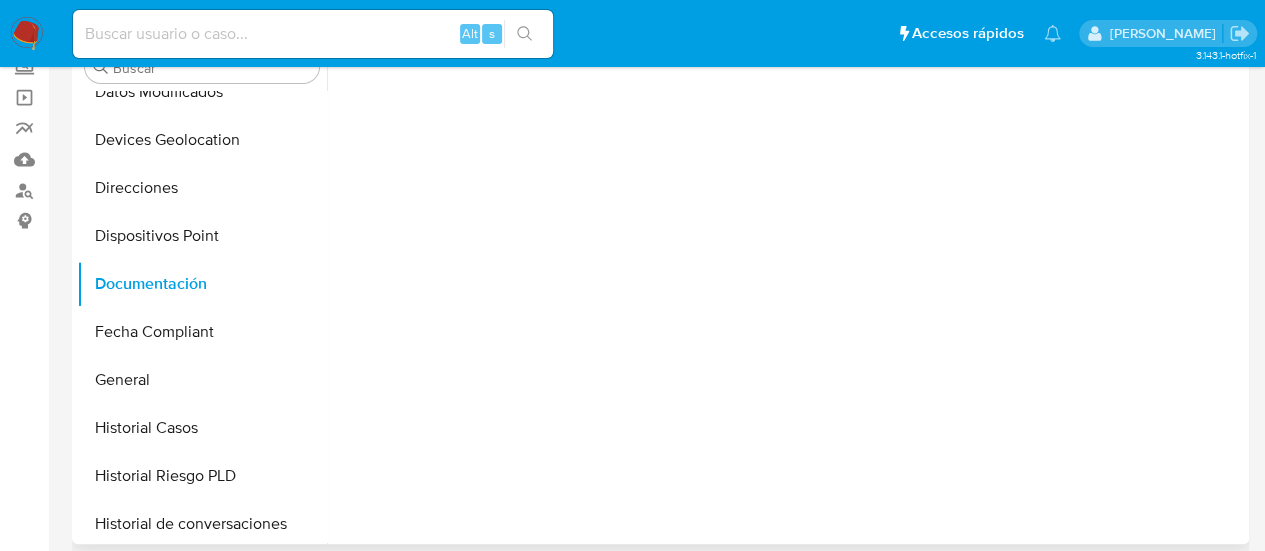 scroll, scrollTop: 0, scrollLeft: 0, axis: both 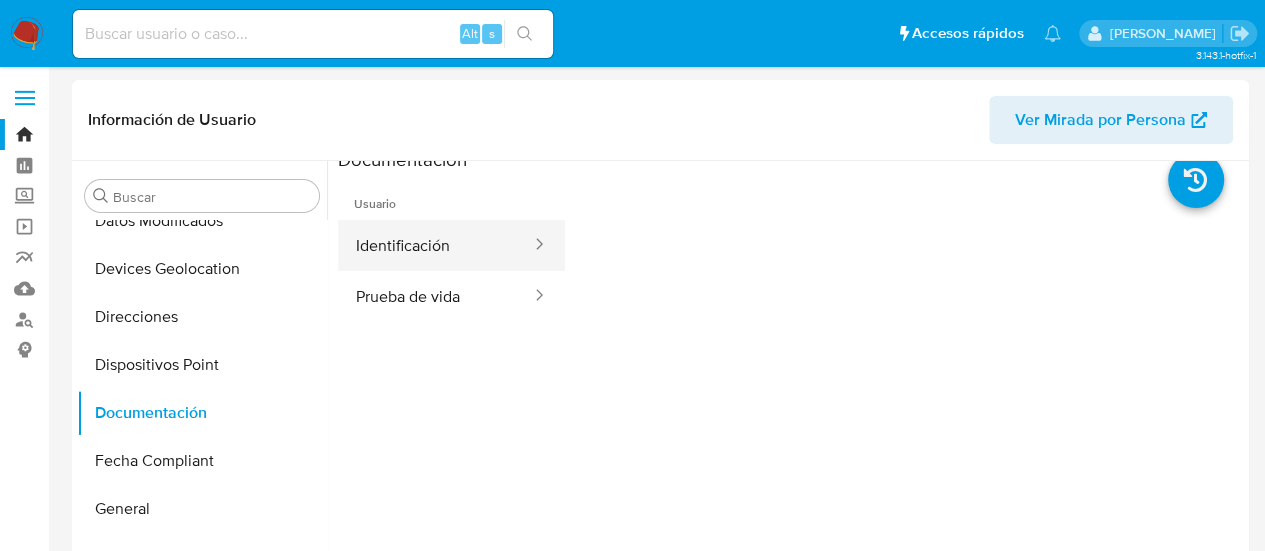 click 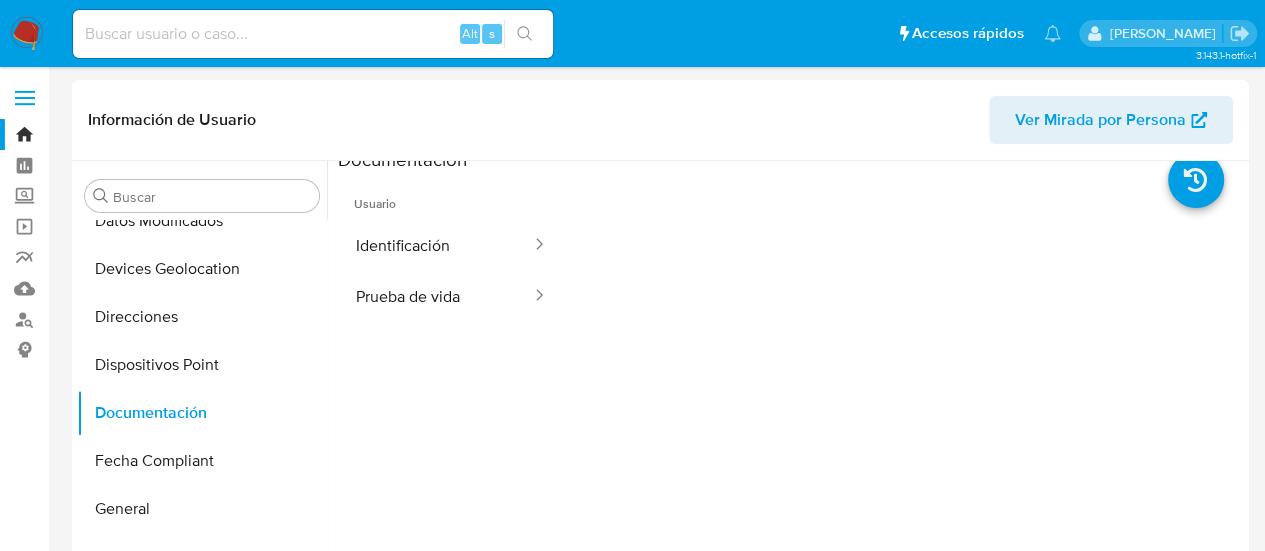 scroll, scrollTop: 0, scrollLeft: 0, axis: both 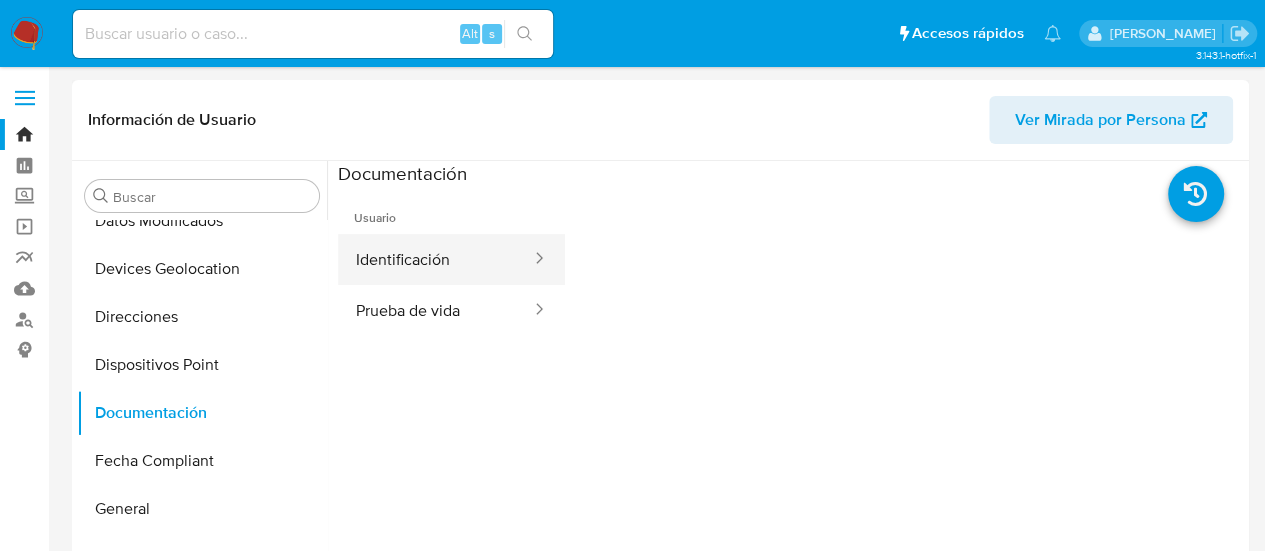 click on "Identificación" at bounding box center [435, 259] 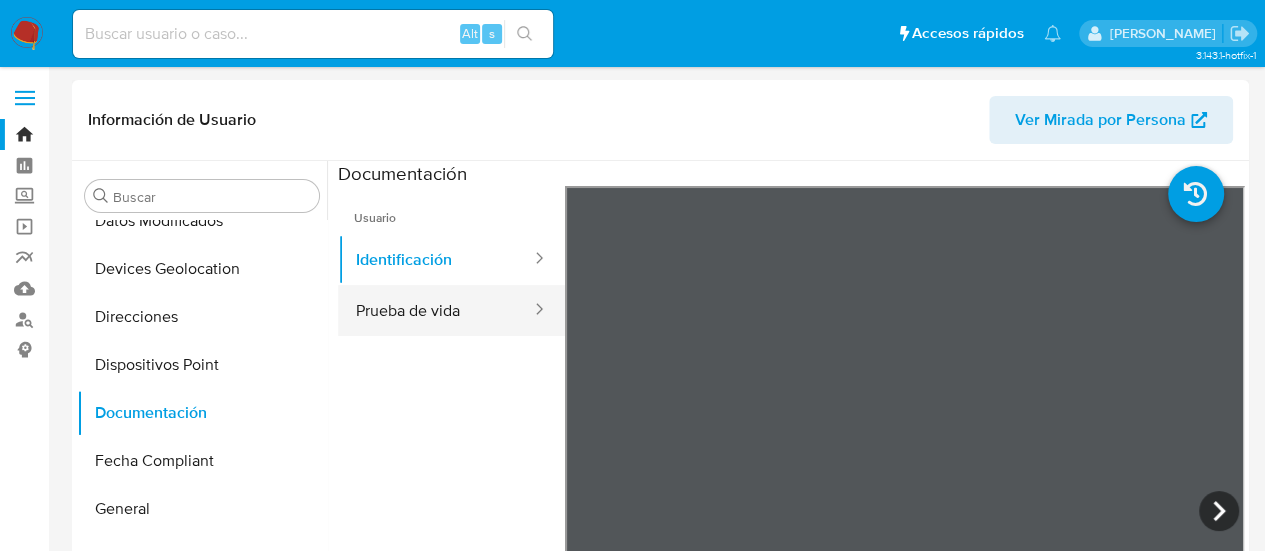 click on "Prueba de vida" at bounding box center (435, 310) 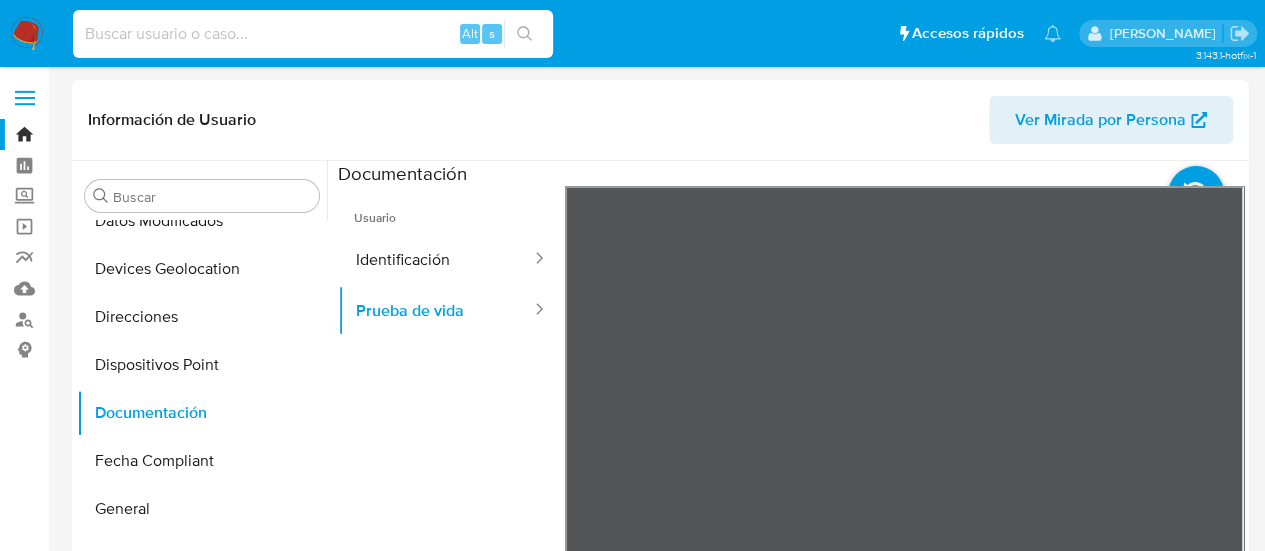 click at bounding box center [313, 34] 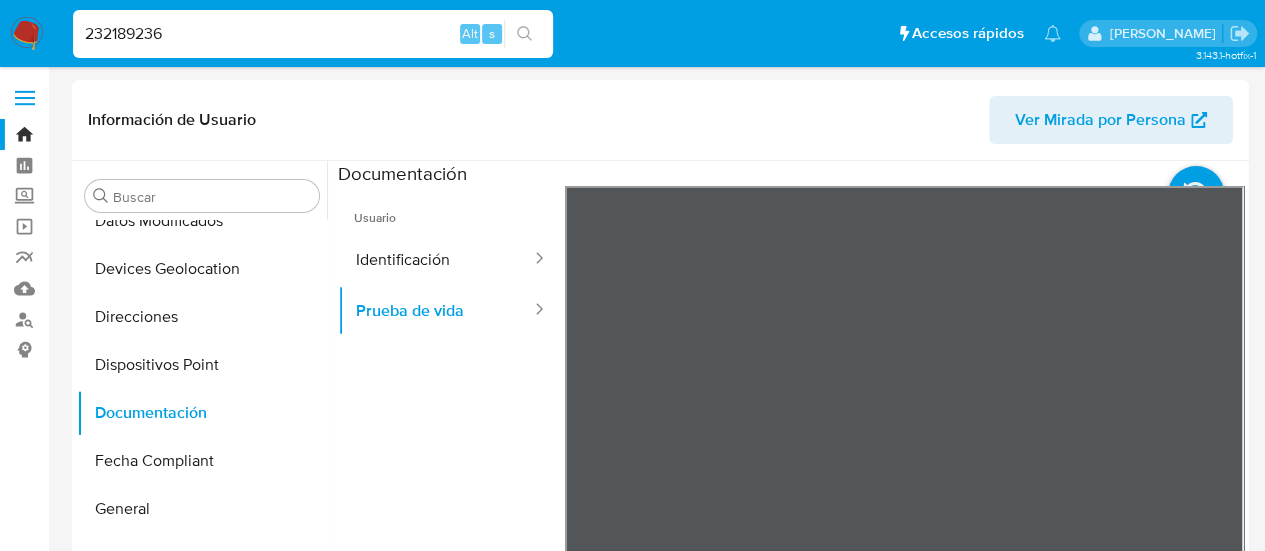 type on "232189236" 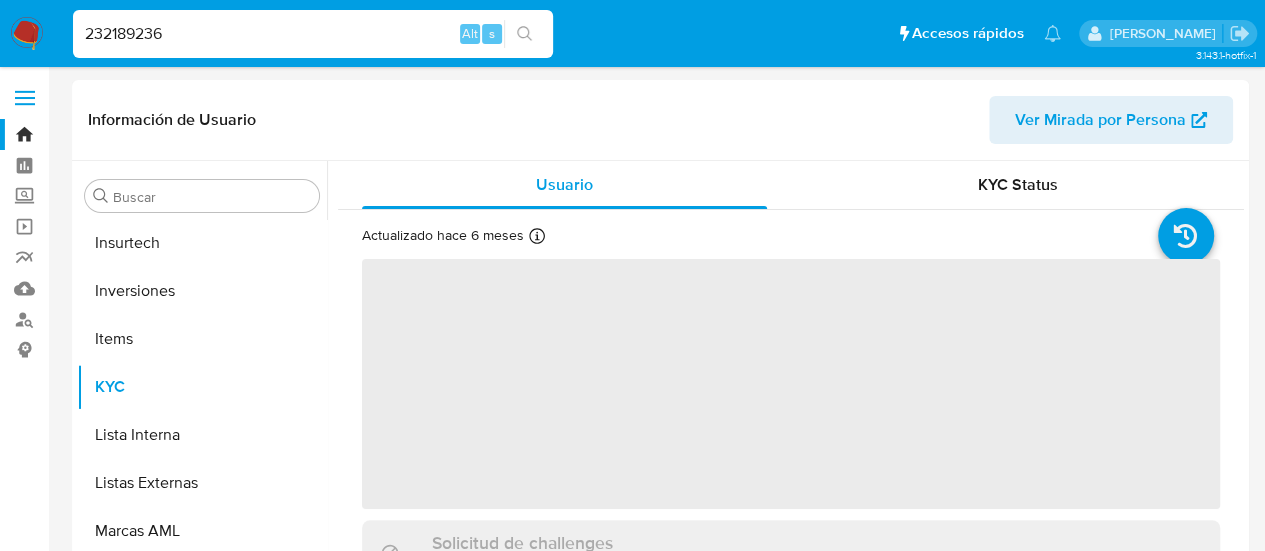scroll, scrollTop: 893, scrollLeft: 0, axis: vertical 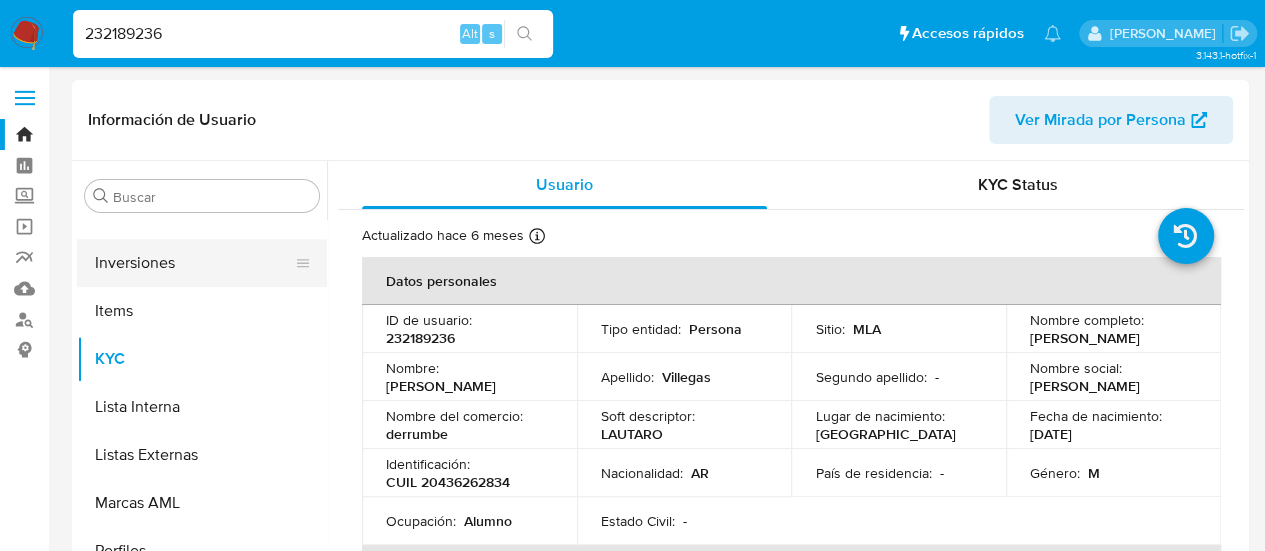 select on "10" 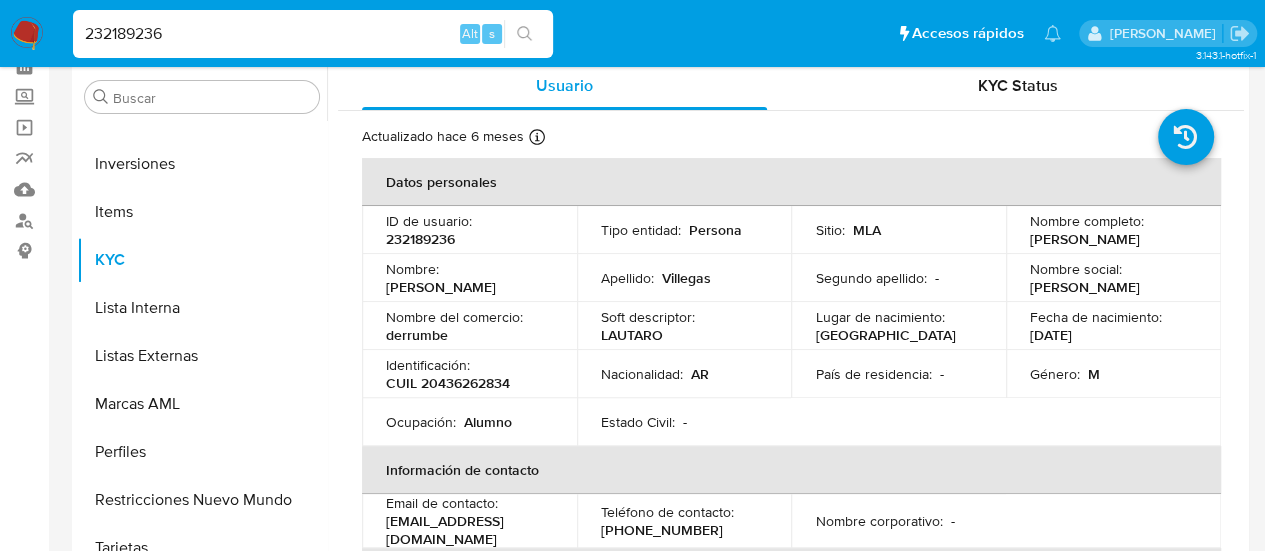scroll, scrollTop: 98, scrollLeft: 0, axis: vertical 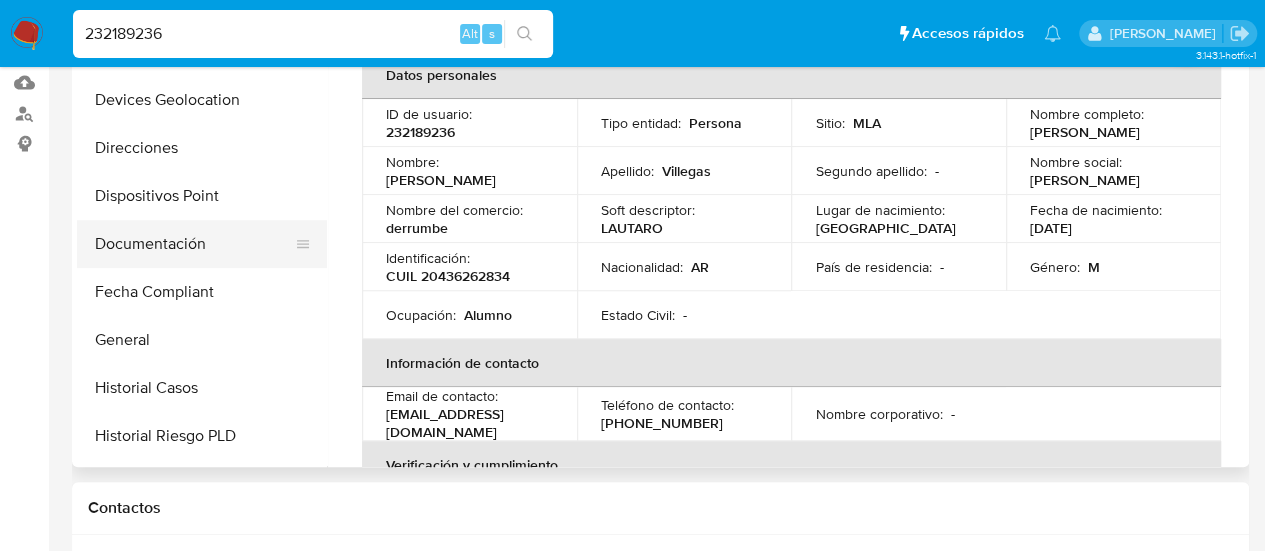 click on "Documentación" at bounding box center (194, 244) 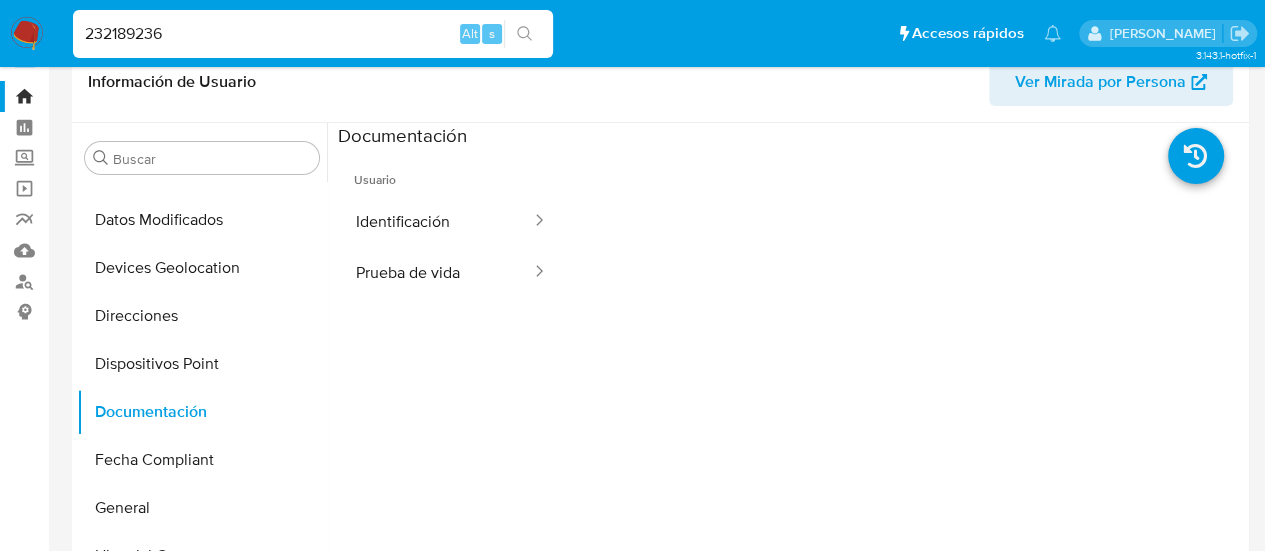 scroll, scrollTop: 0, scrollLeft: 0, axis: both 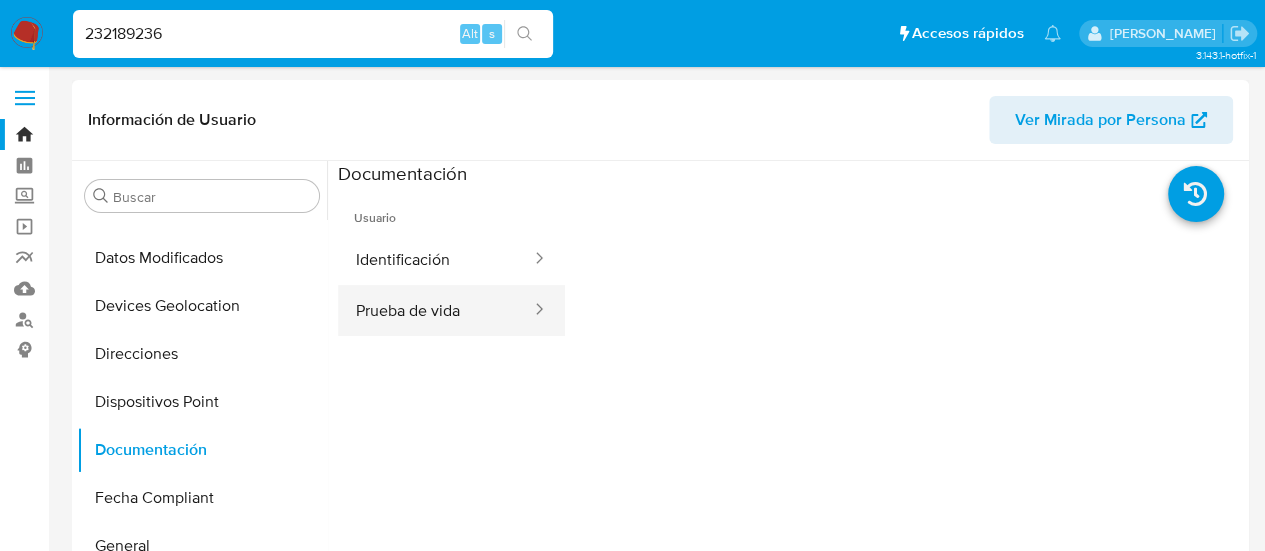 click at bounding box center (533, 310) 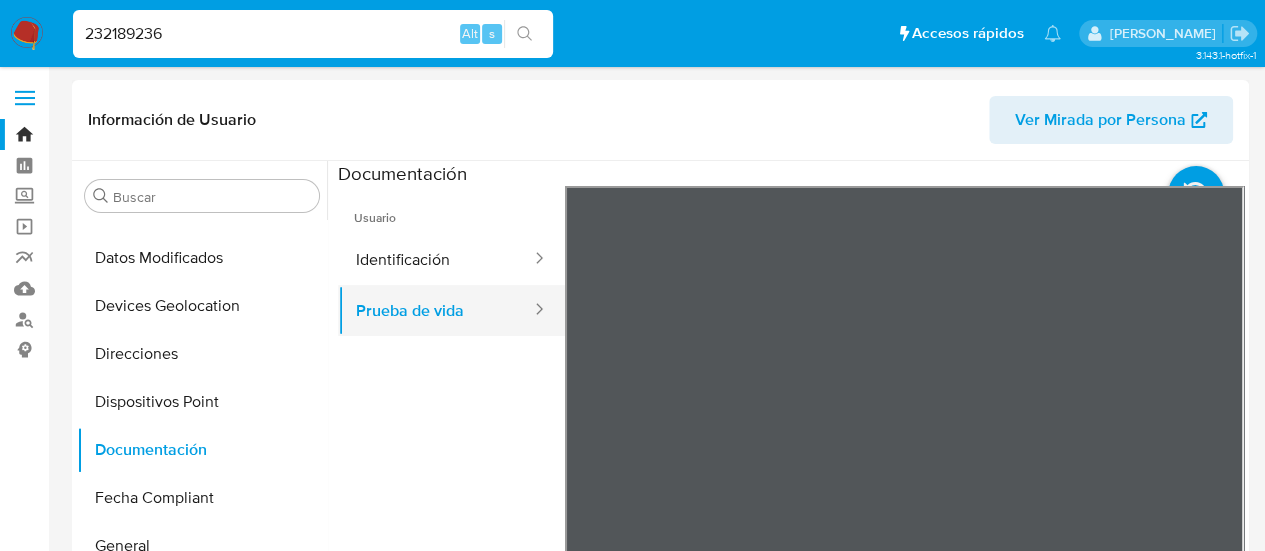 click on "Prueba de vida" at bounding box center [435, 310] 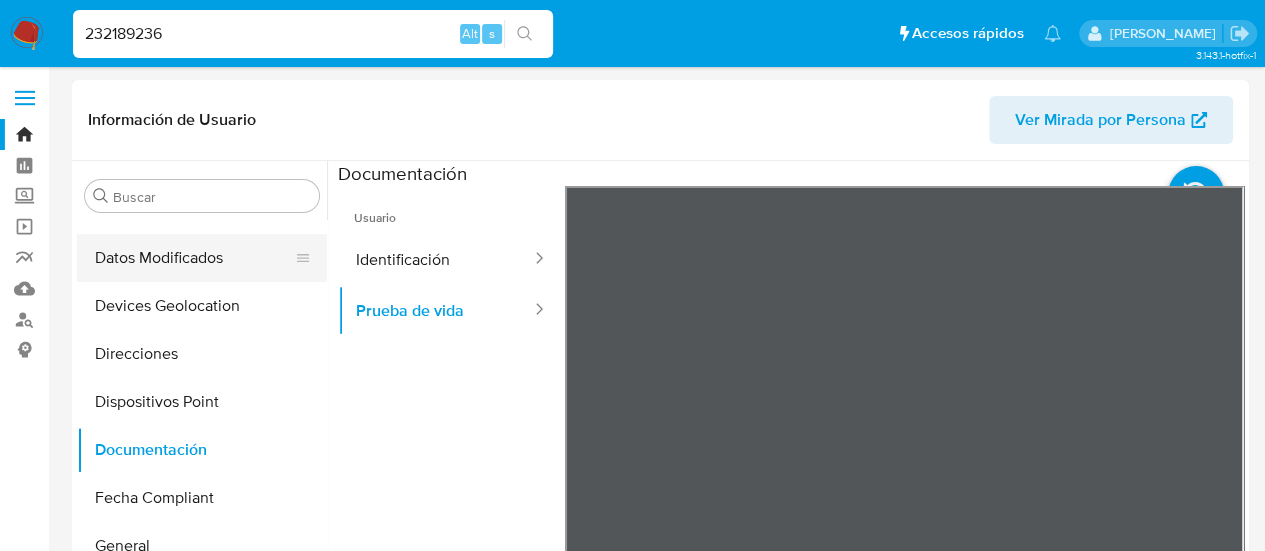 click on "Datos Modificados" at bounding box center (194, 258) 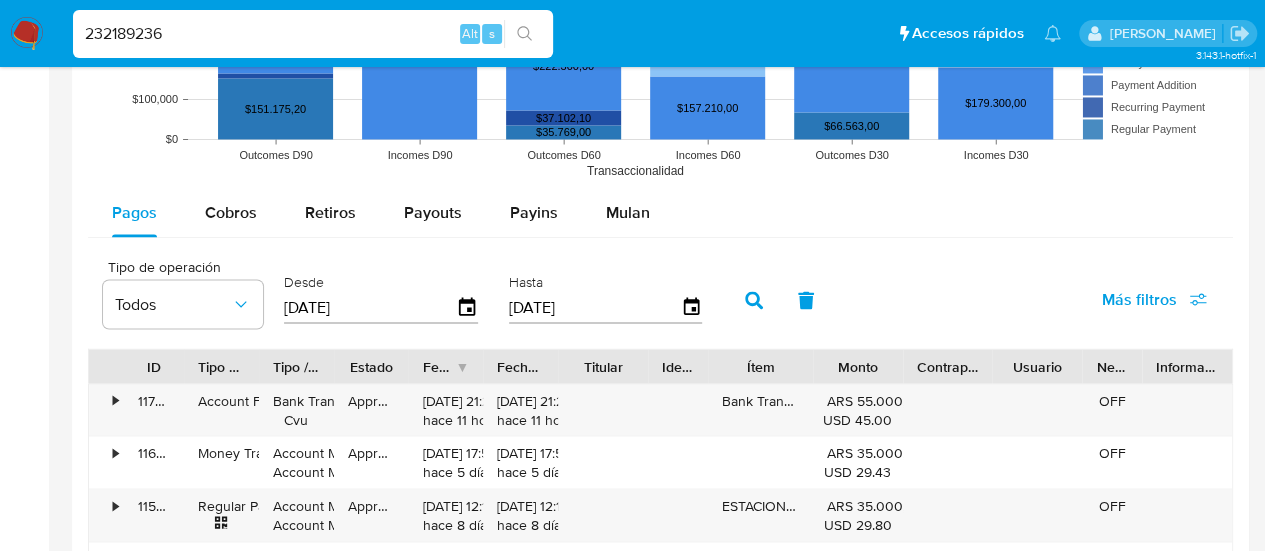 scroll, scrollTop: 1743, scrollLeft: 0, axis: vertical 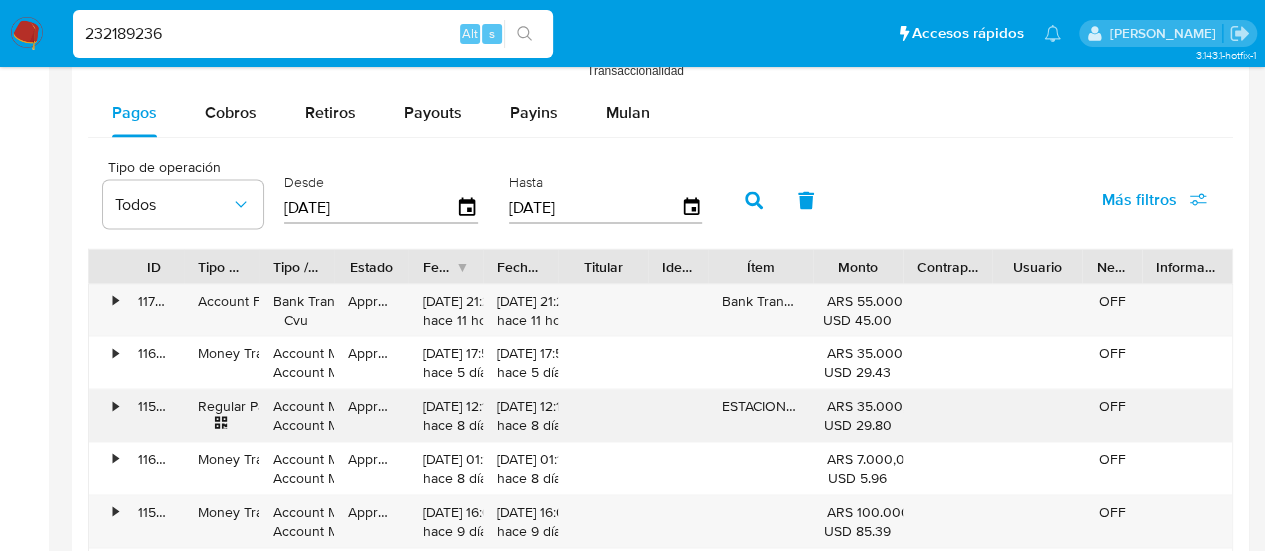 click on "ESTACION RAMOS" at bounding box center (760, 415) 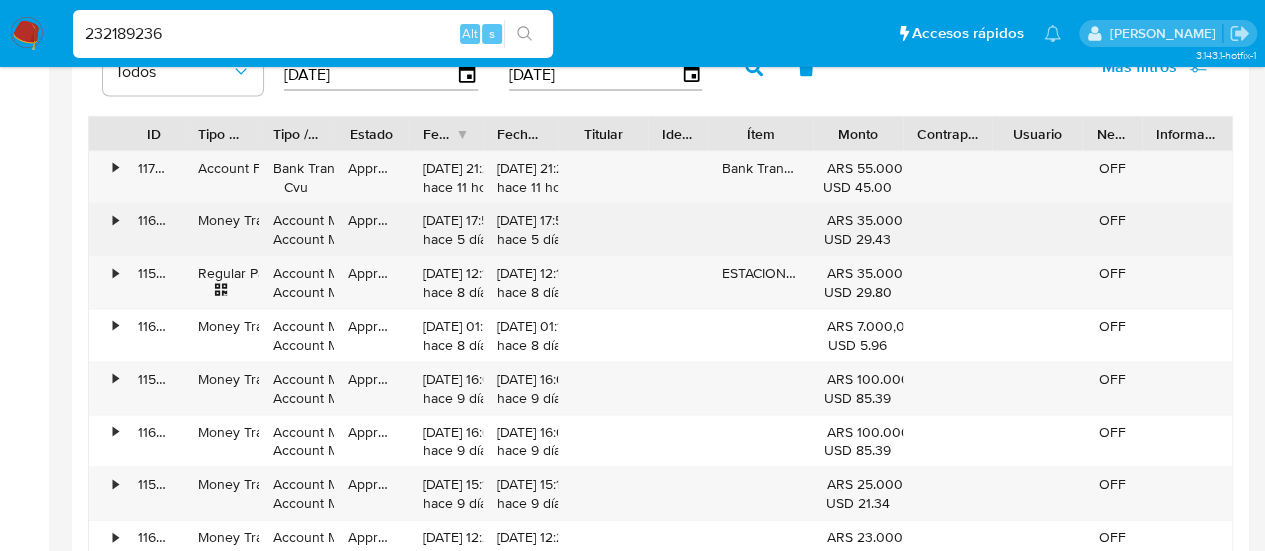 scroll, scrollTop: 1865, scrollLeft: 0, axis: vertical 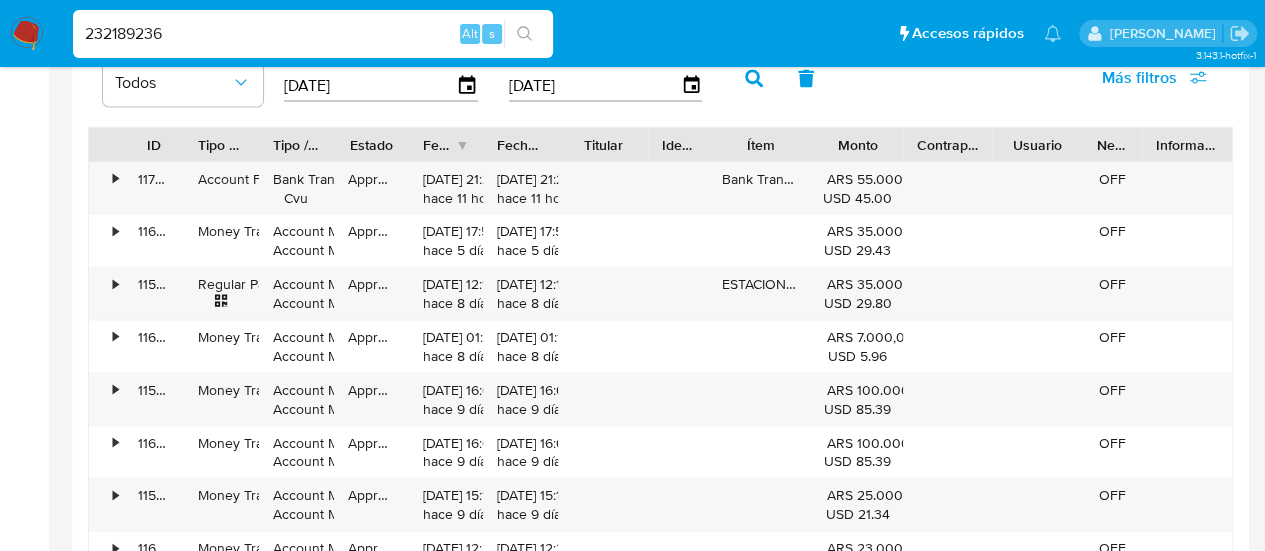 click on "232189236" at bounding box center [313, 34] 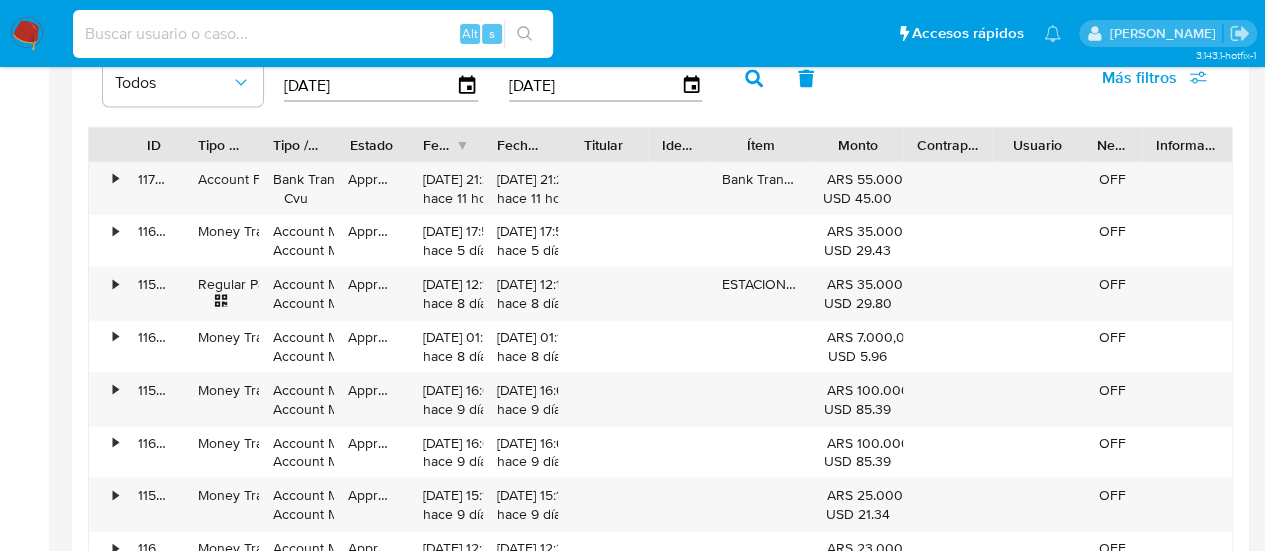 type 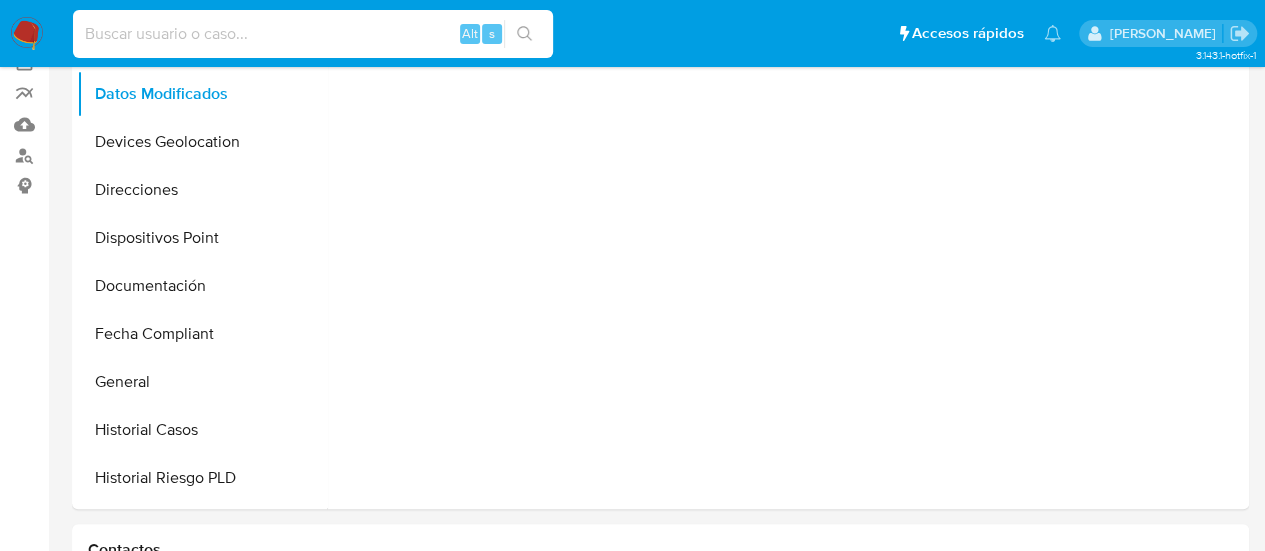 scroll, scrollTop: 0, scrollLeft: 0, axis: both 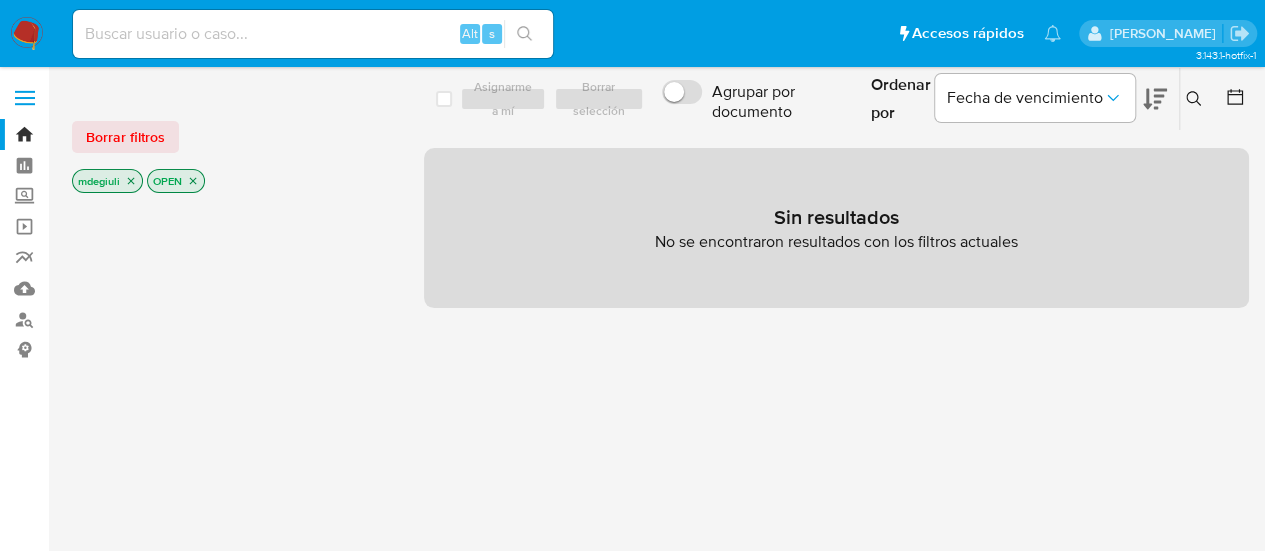 click at bounding box center [25, 98] 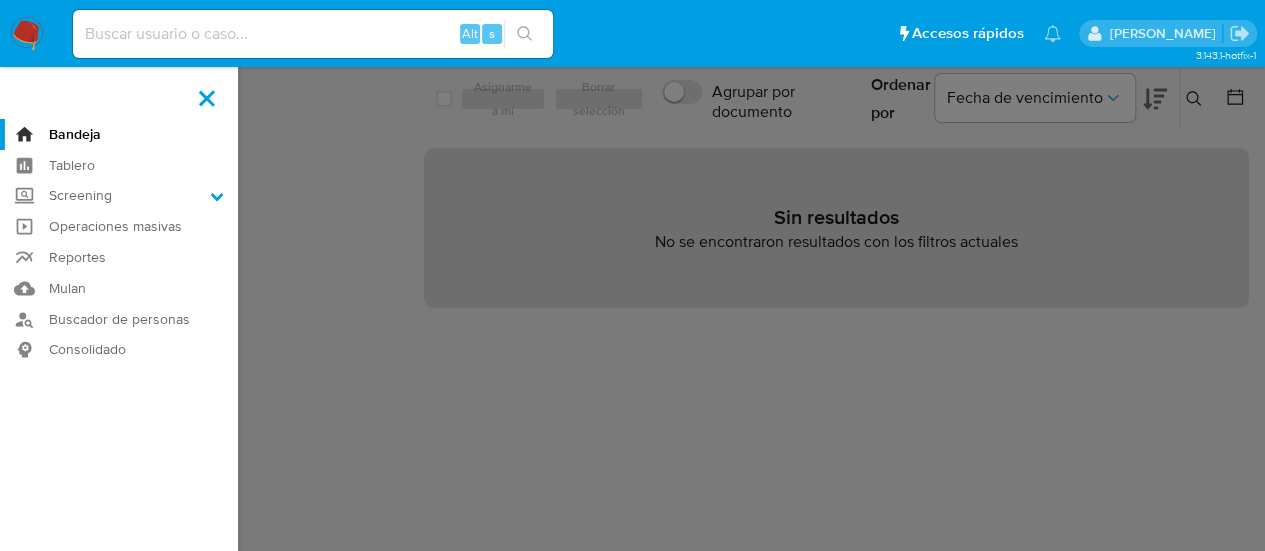 click at bounding box center [313, 34] 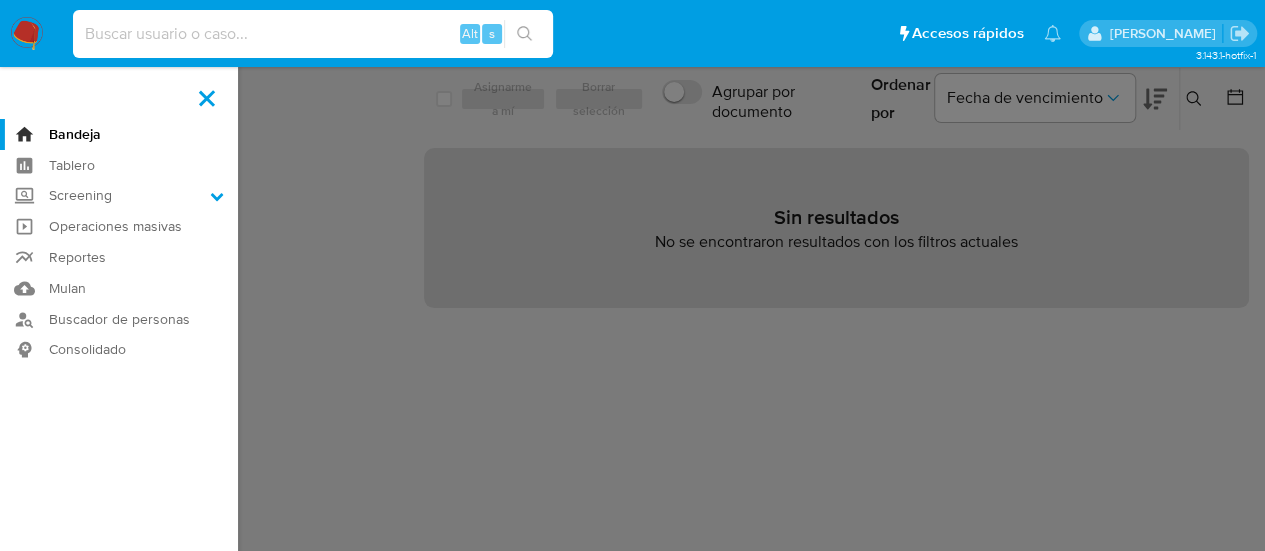 click at bounding box center [313, 34] 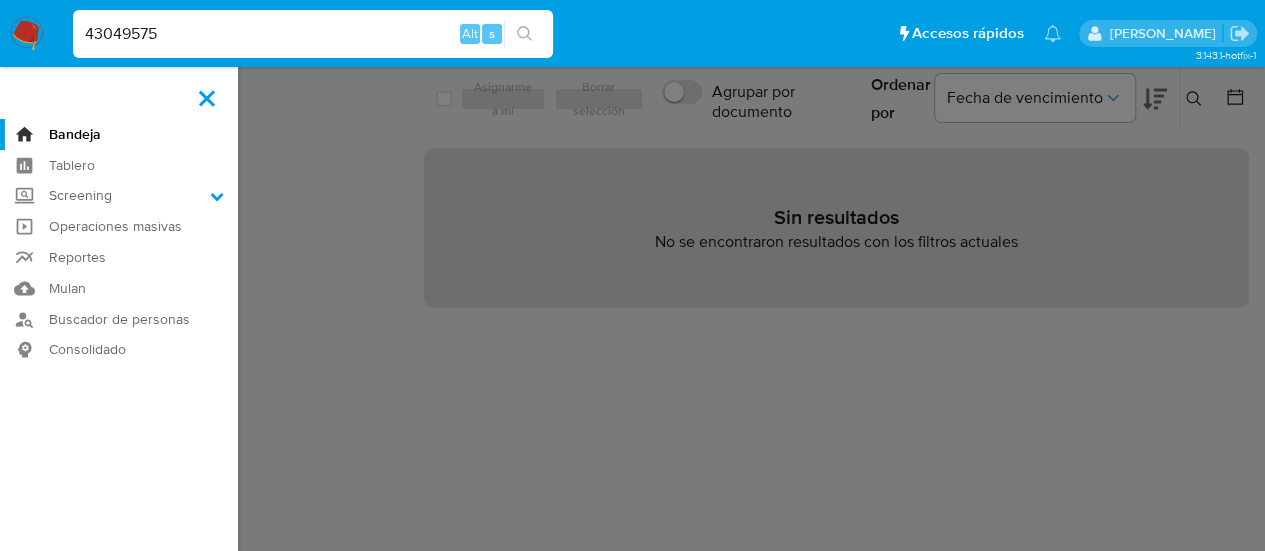 type on "43049575" 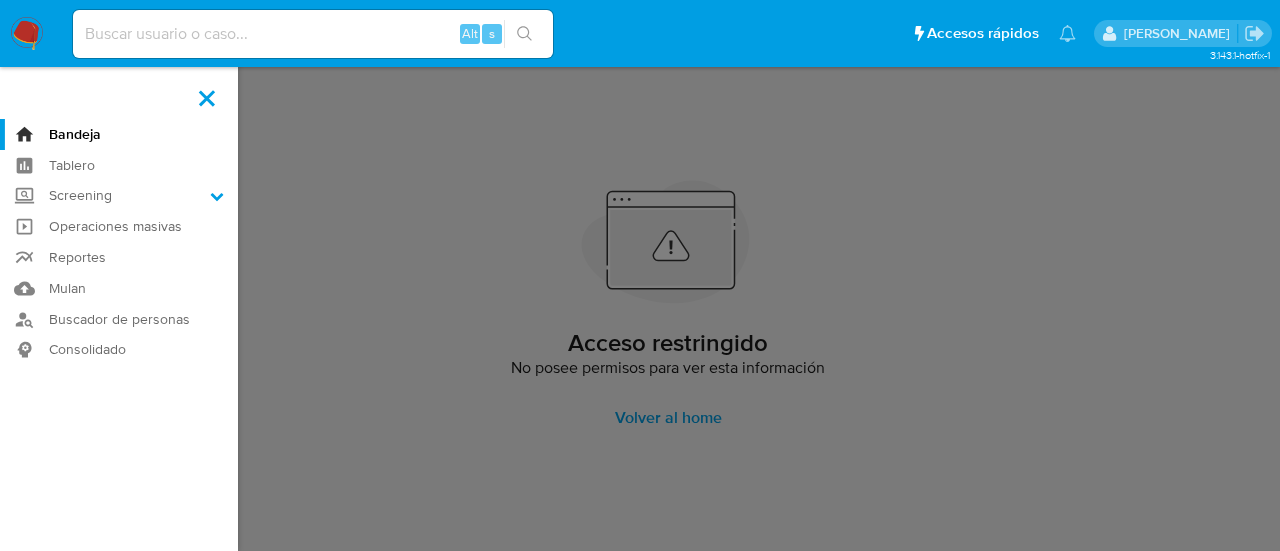 click at bounding box center (207, 98) 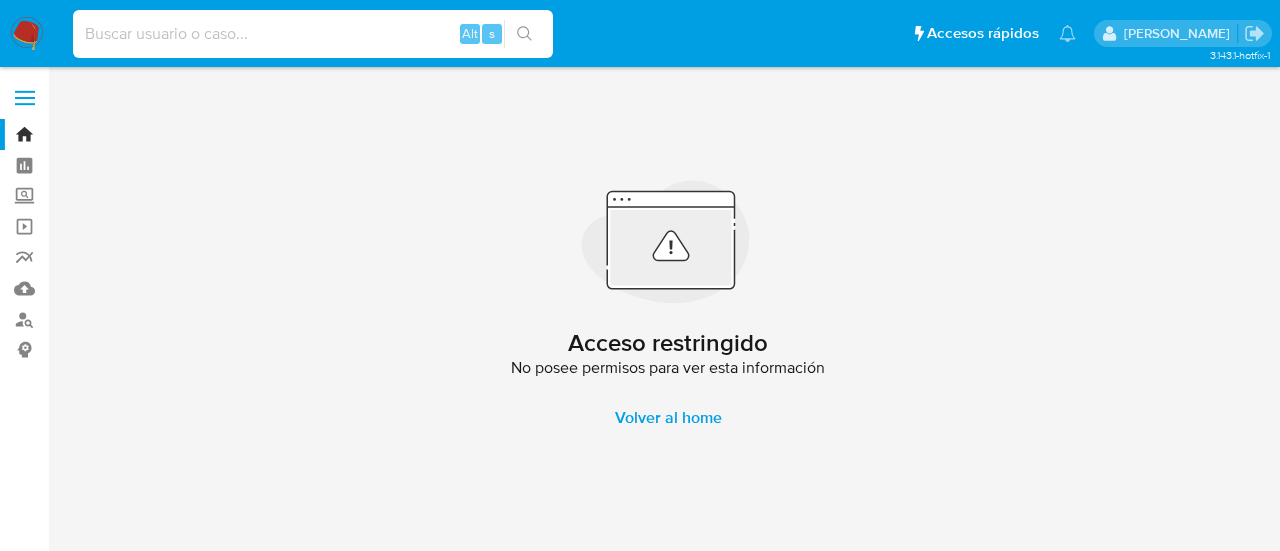 click at bounding box center [313, 34] 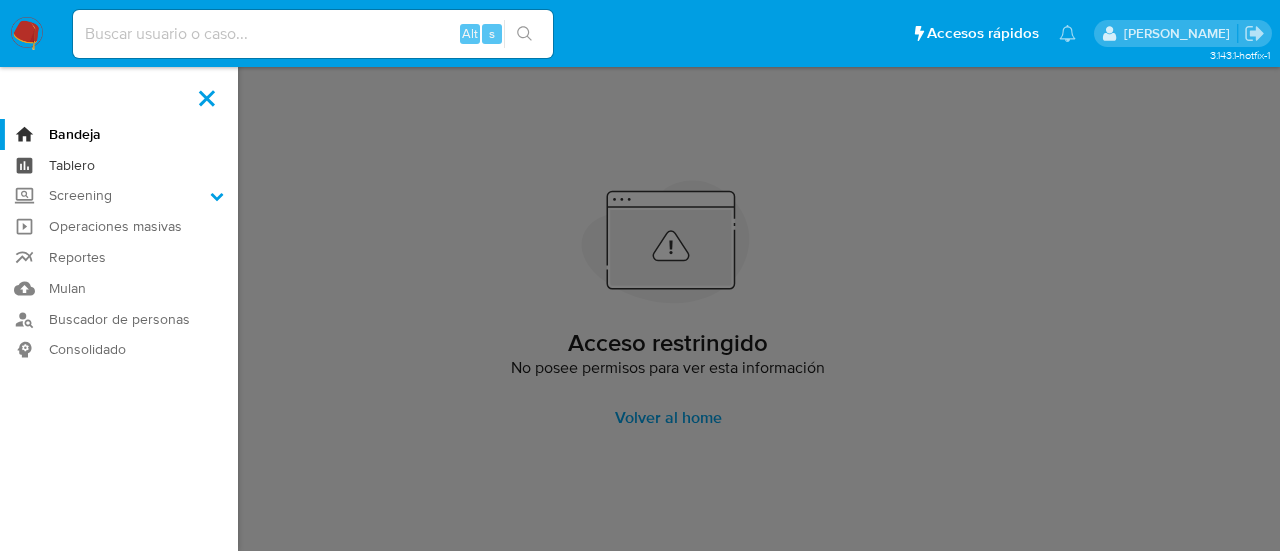 click on "Tablero" at bounding box center [119, 165] 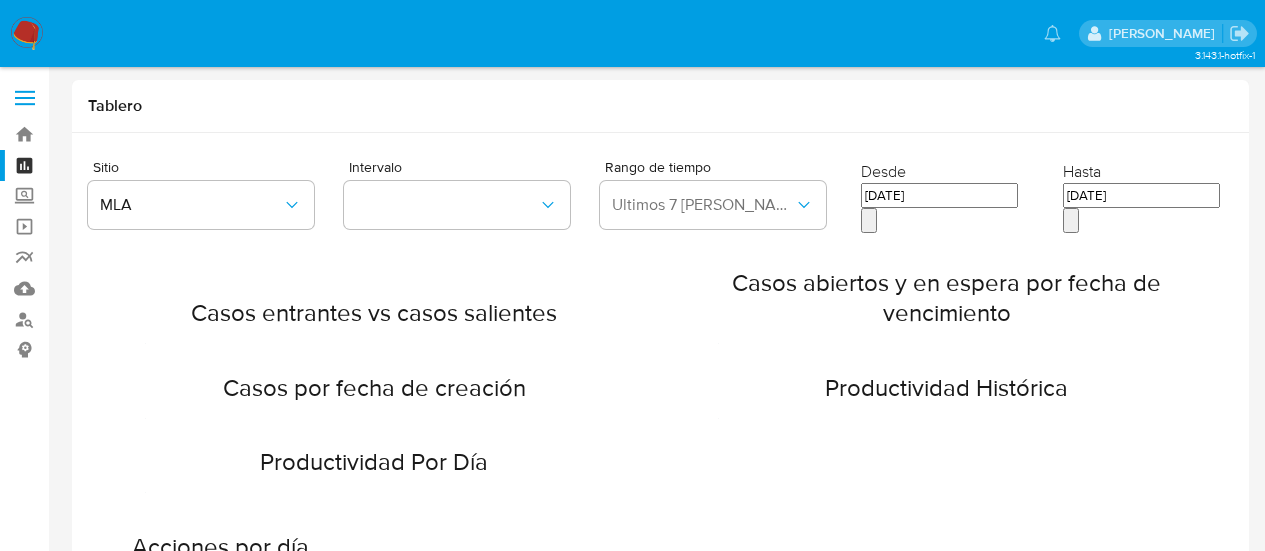 scroll, scrollTop: 0, scrollLeft: 0, axis: both 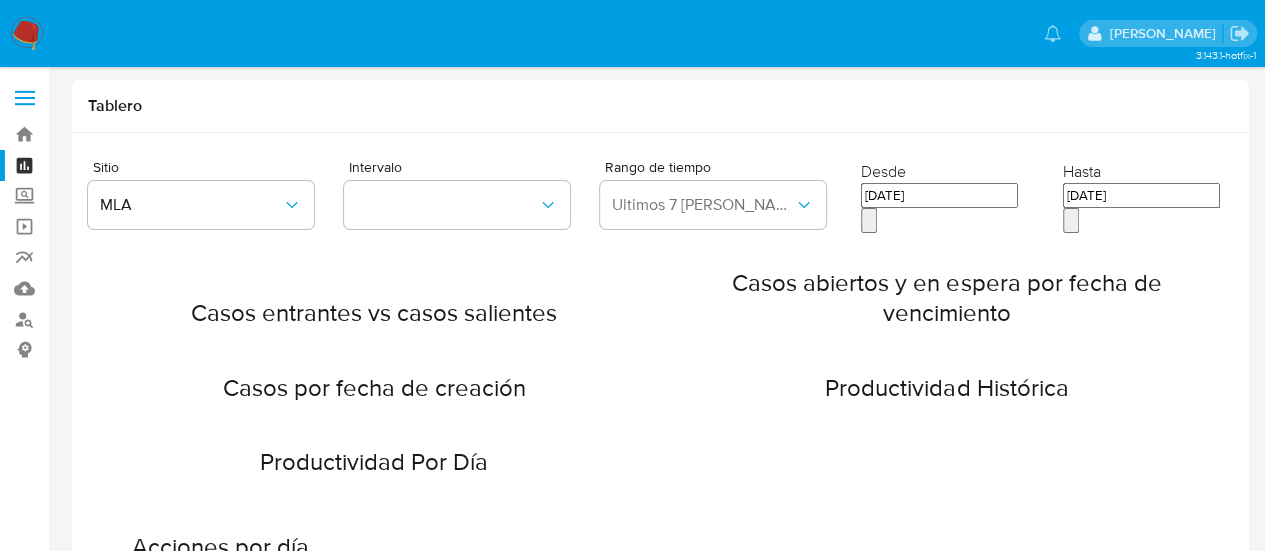 drag, startPoint x: 0, startPoint y: 0, endPoint x: 30, endPoint y: 107, distance: 111.12605 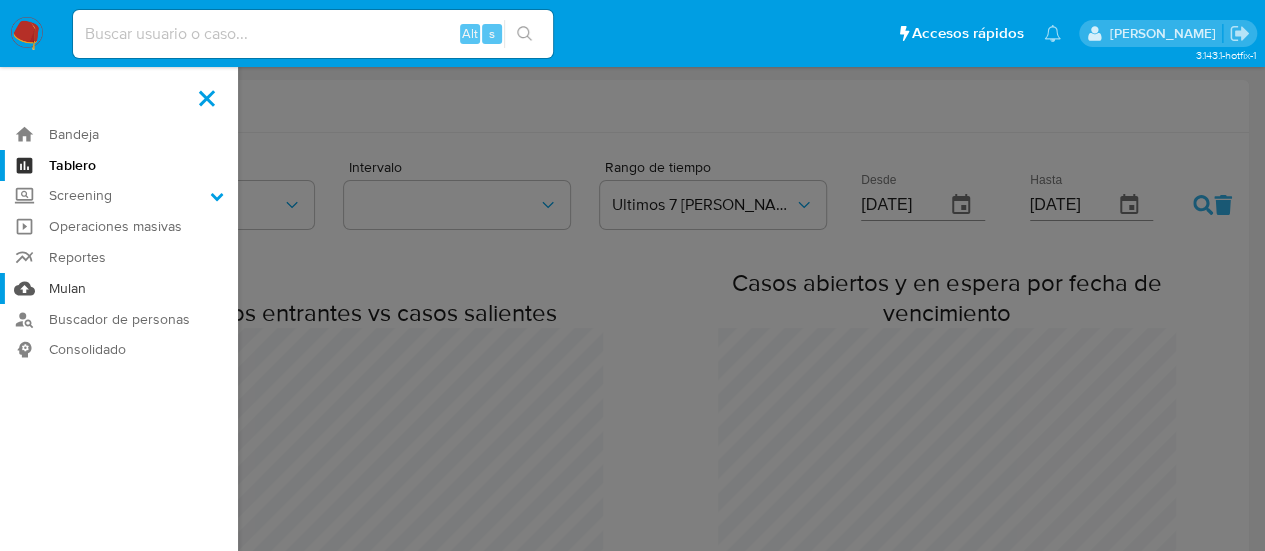 scroll, scrollTop: 997483, scrollLeft: 998735, axis: both 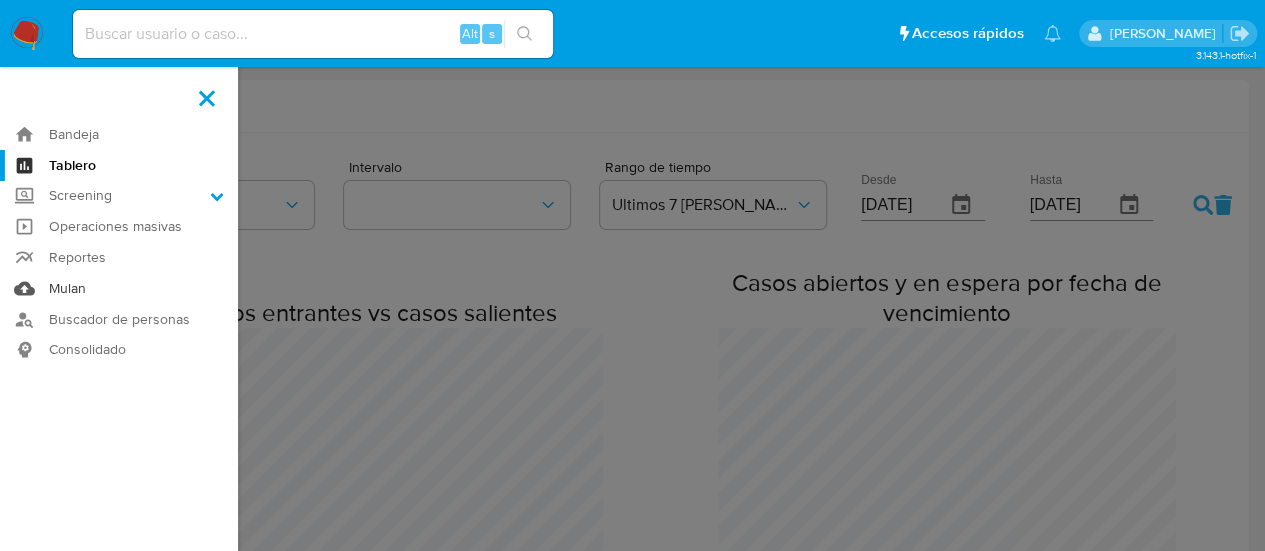 click on "Mulan" at bounding box center (119, 288) 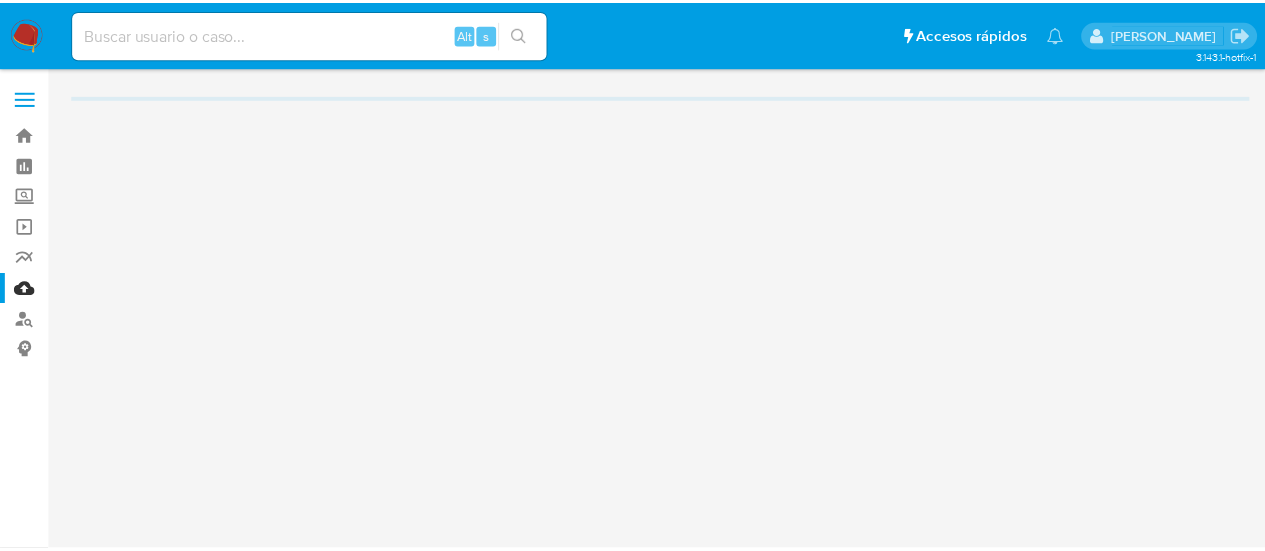 scroll, scrollTop: 0, scrollLeft: 0, axis: both 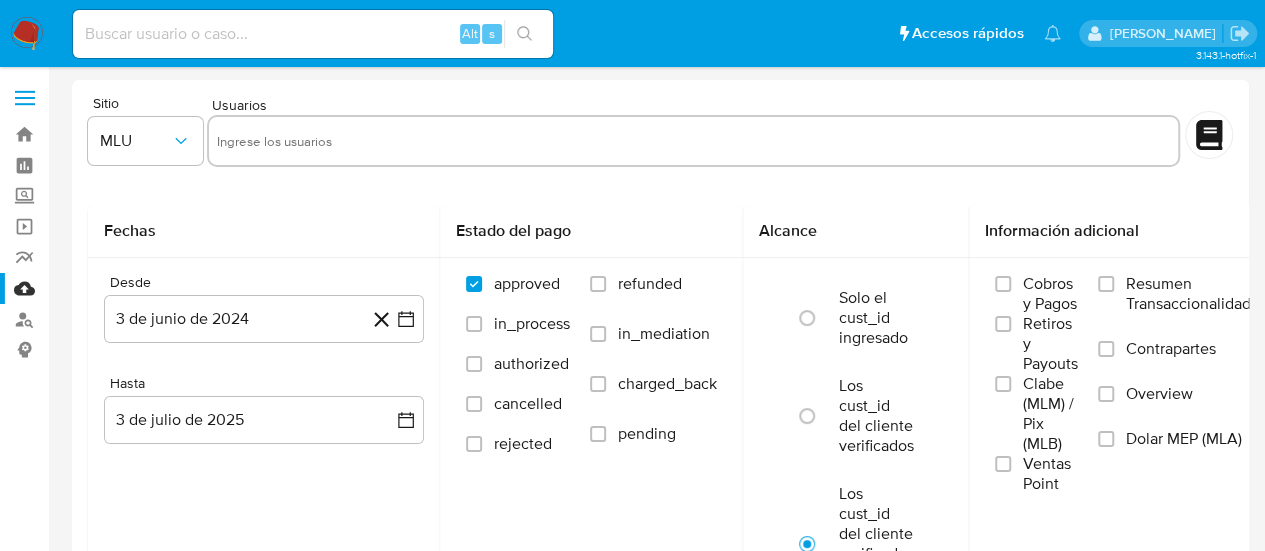 click at bounding box center [313, 34] 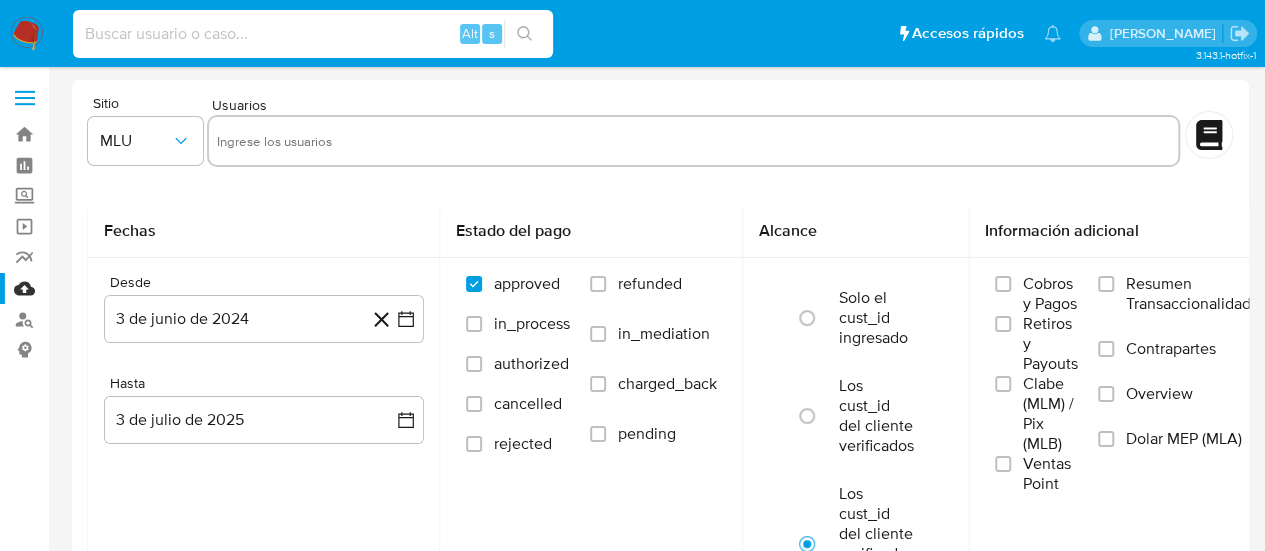 paste on "1278002300" 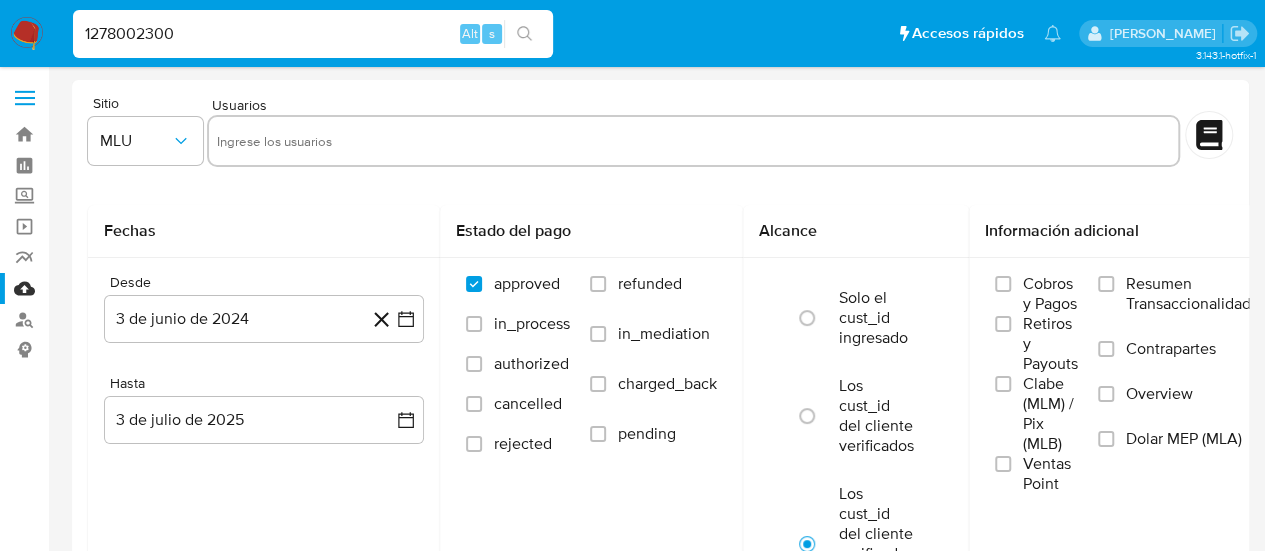 type on "1278002300" 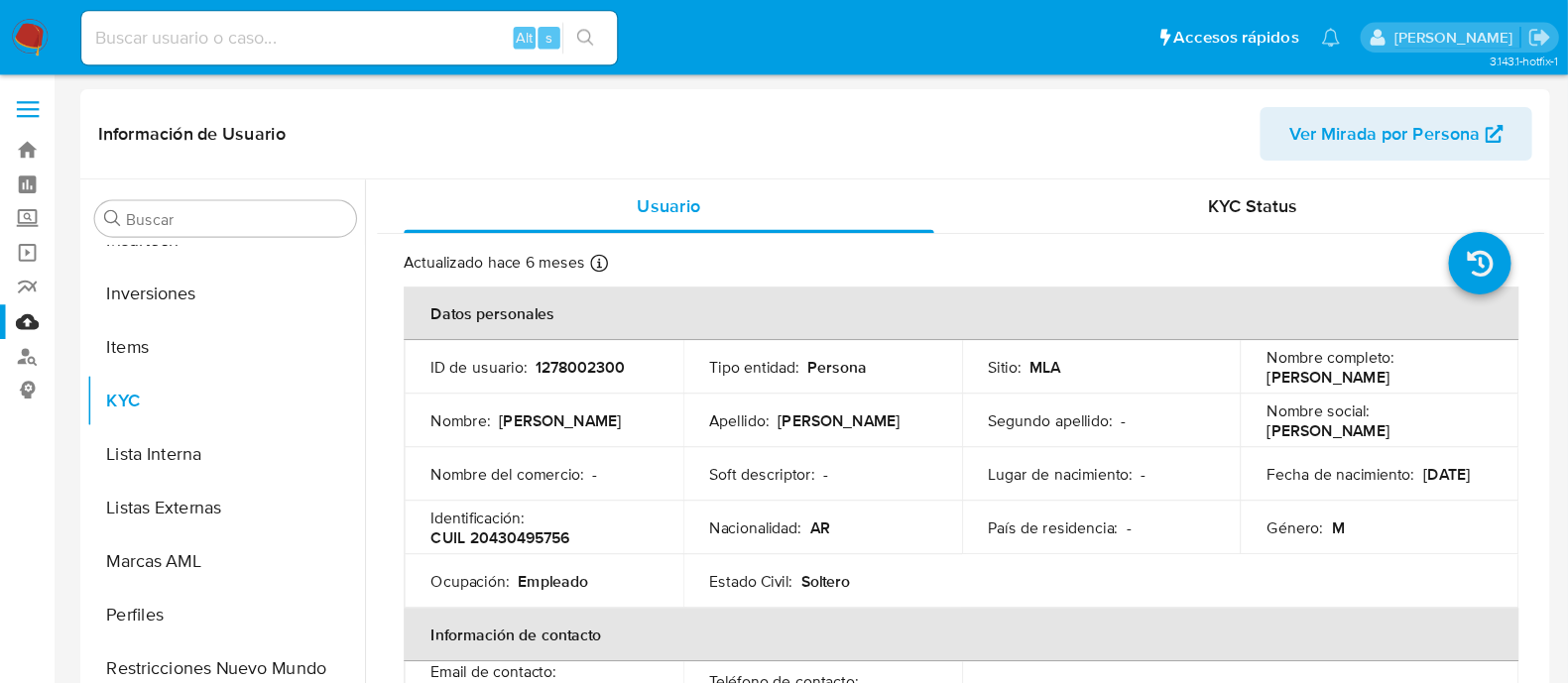 scroll, scrollTop: 884, scrollLeft: 0, axis: vertical 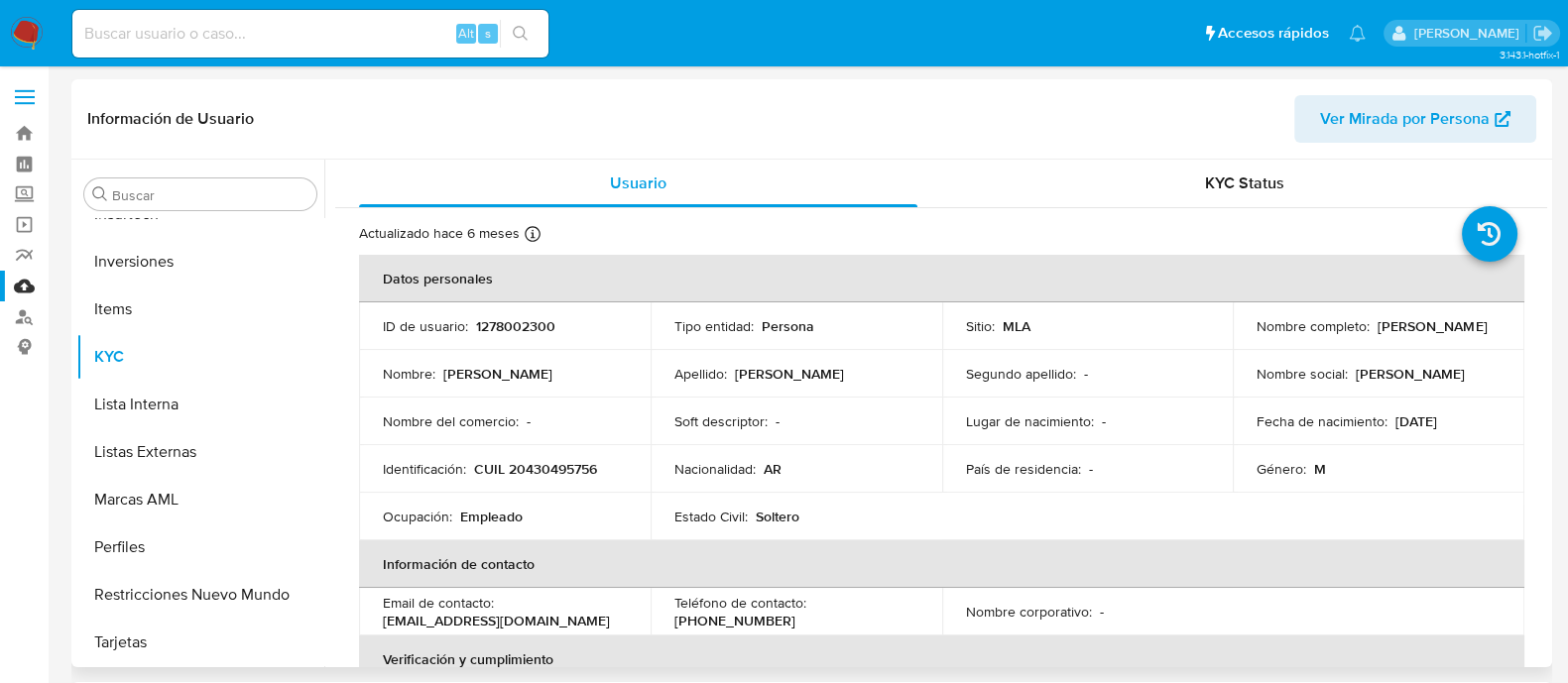 select on "10" 